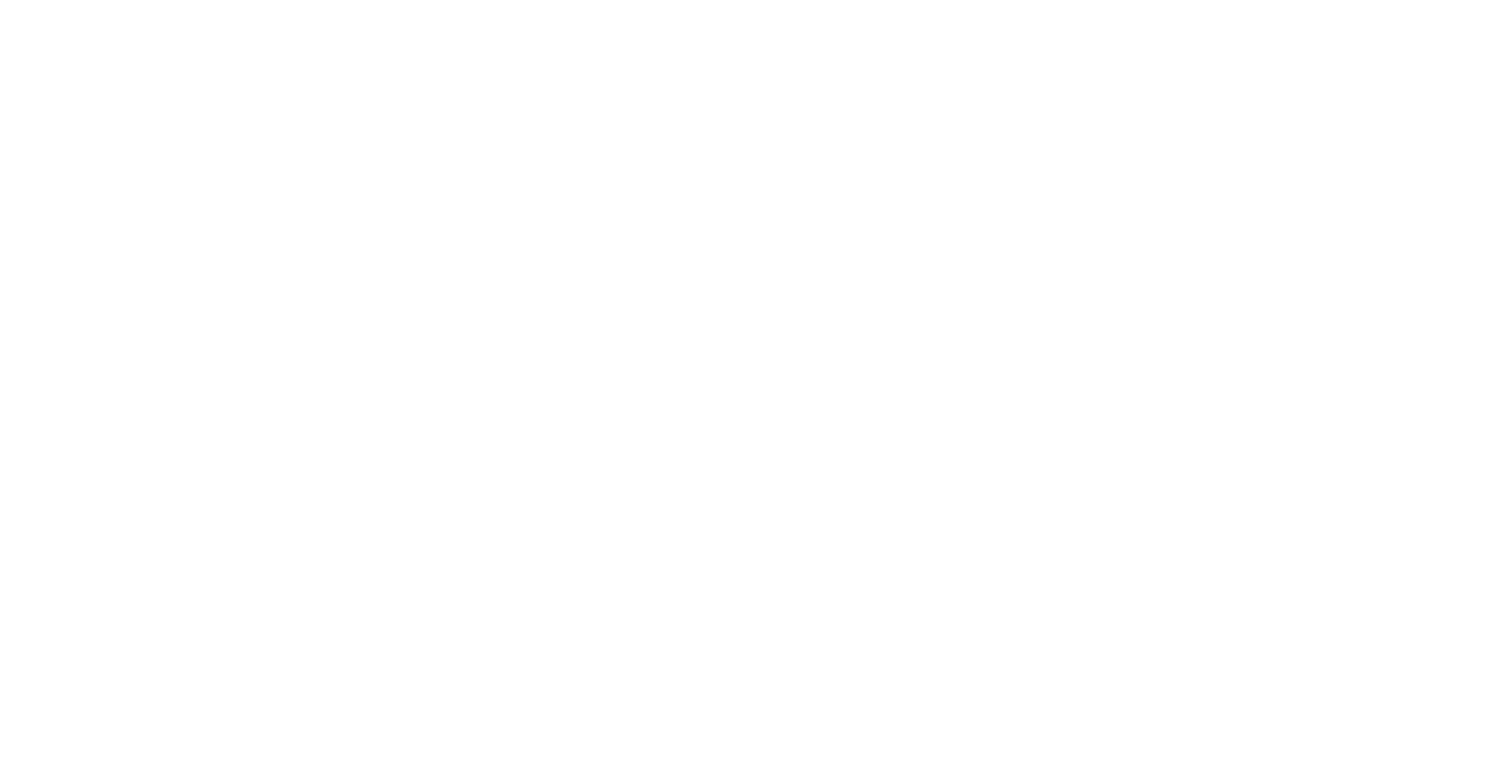 scroll, scrollTop: 0, scrollLeft: 0, axis: both 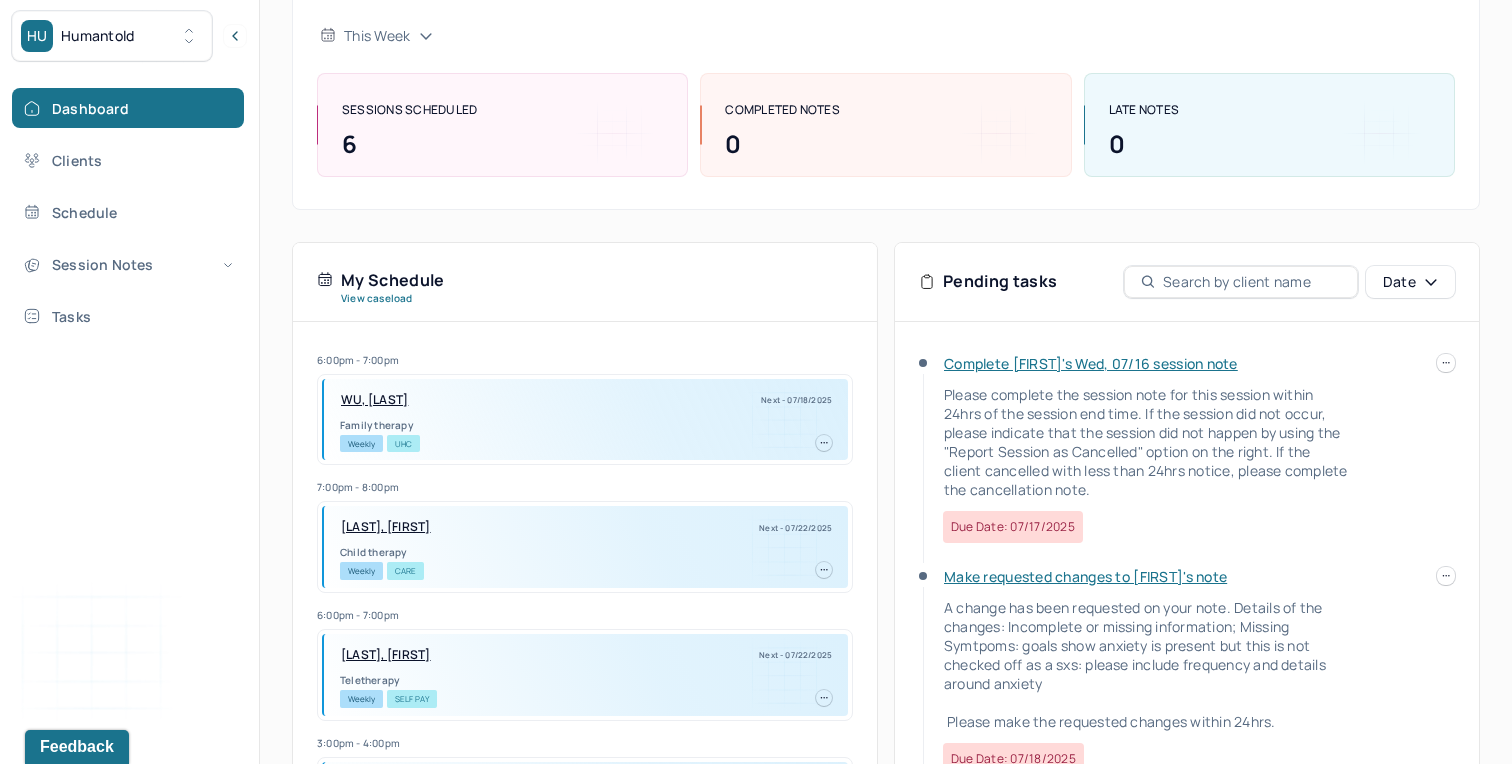 click on "Complete [FIRST]'s Wed, 07/16 session note" at bounding box center (1091, 363) 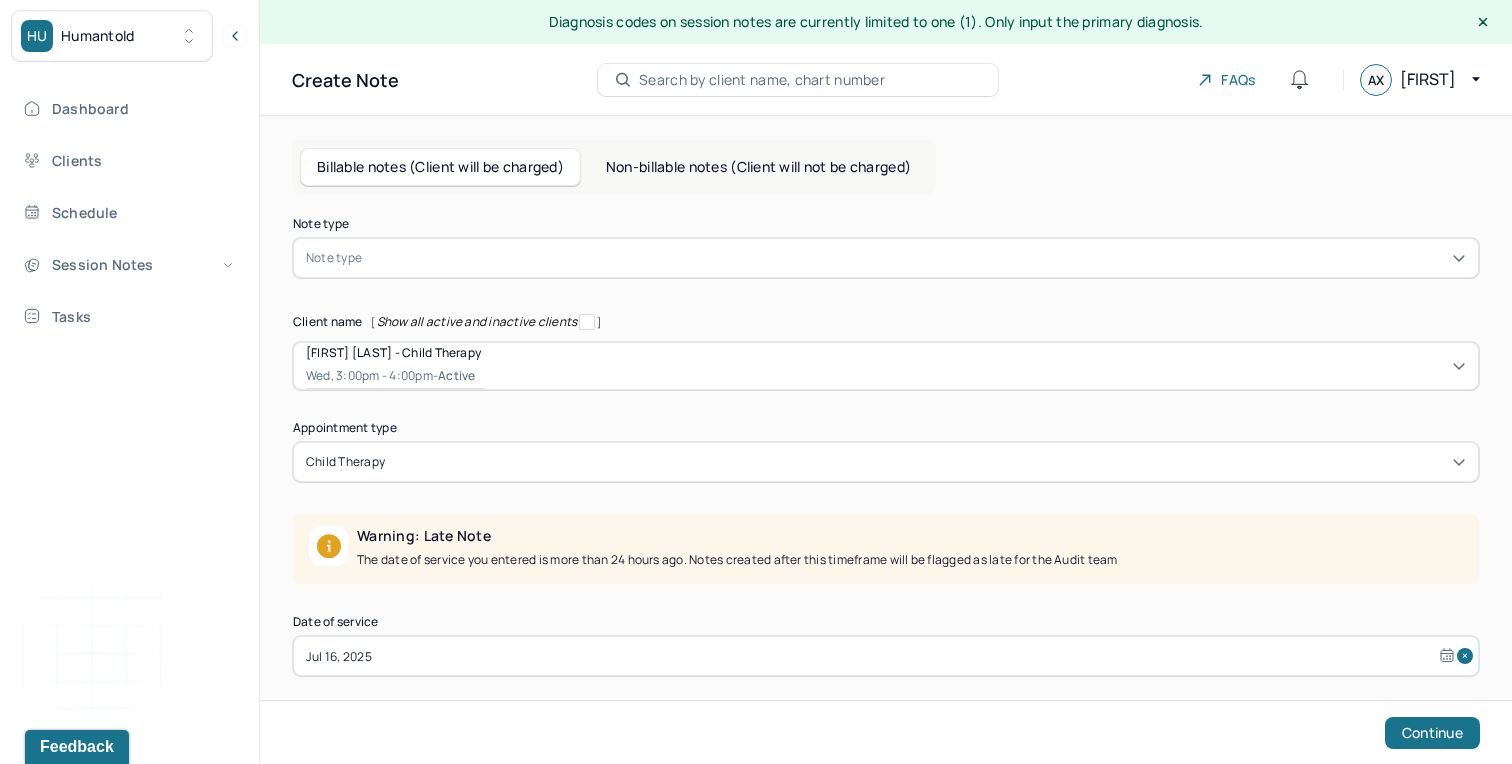 click at bounding box center (916, 258) 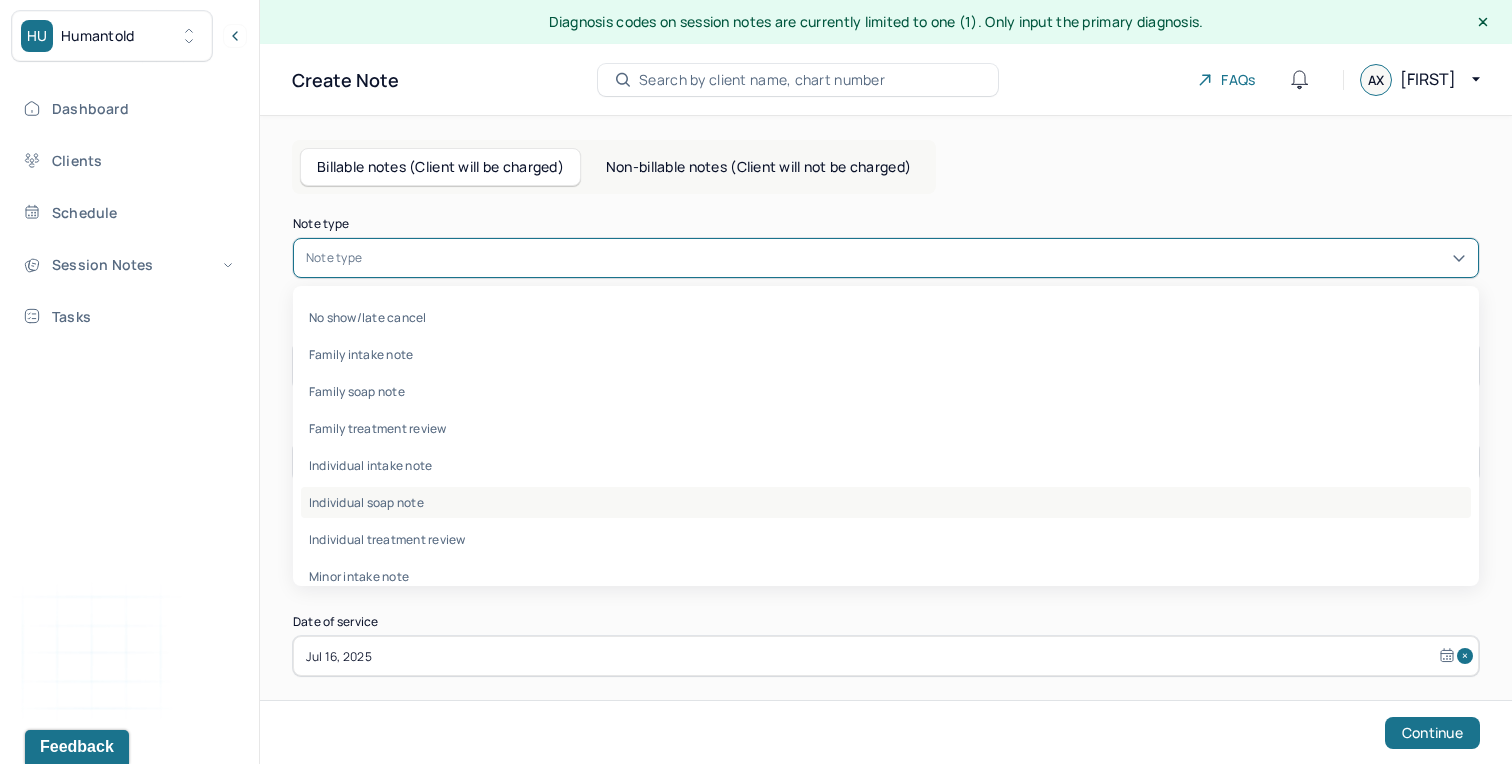 click on "Individual soap note" at bounding box center [886, 502] 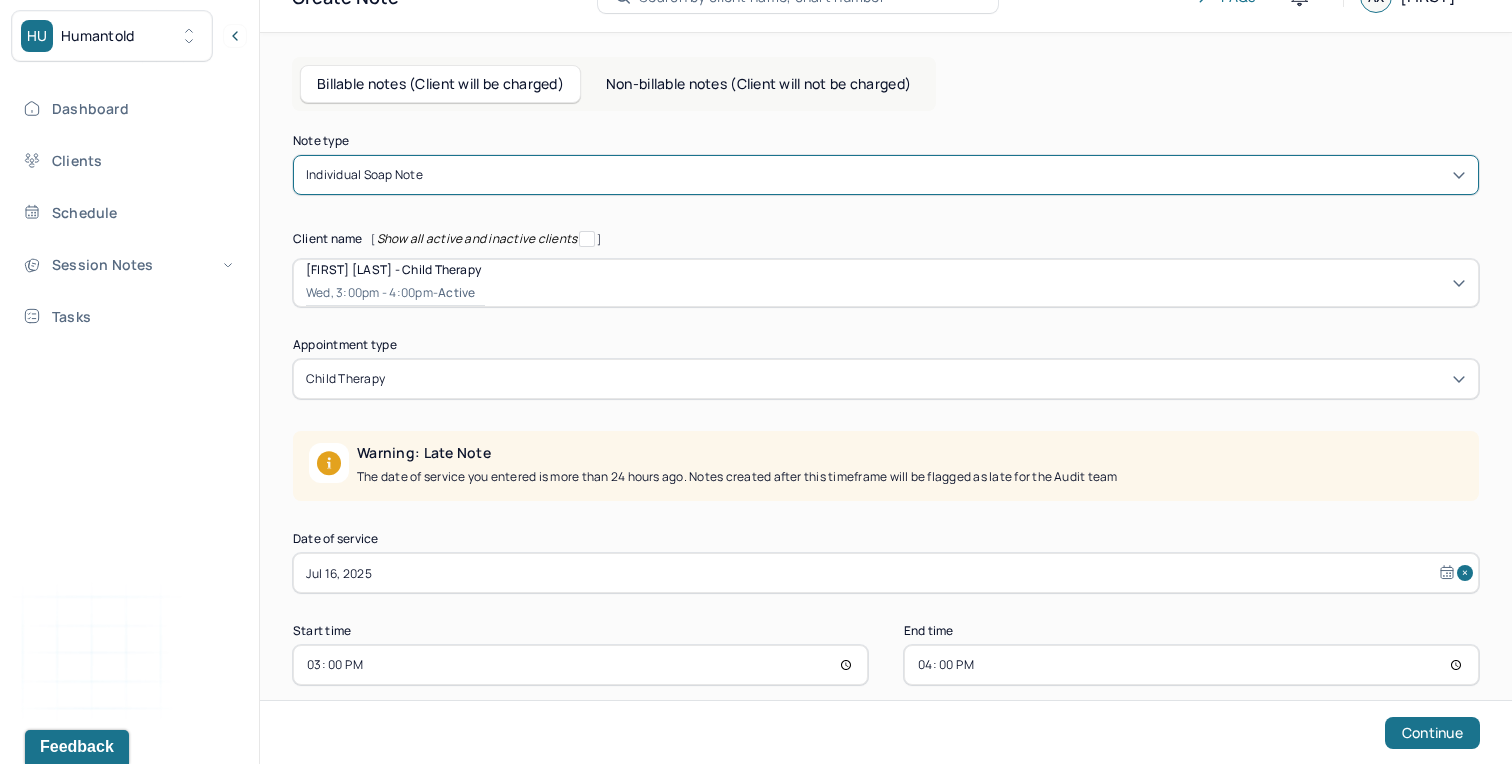 scroll, scrollTop: 109, scrollLeft: 0, axis: vertical 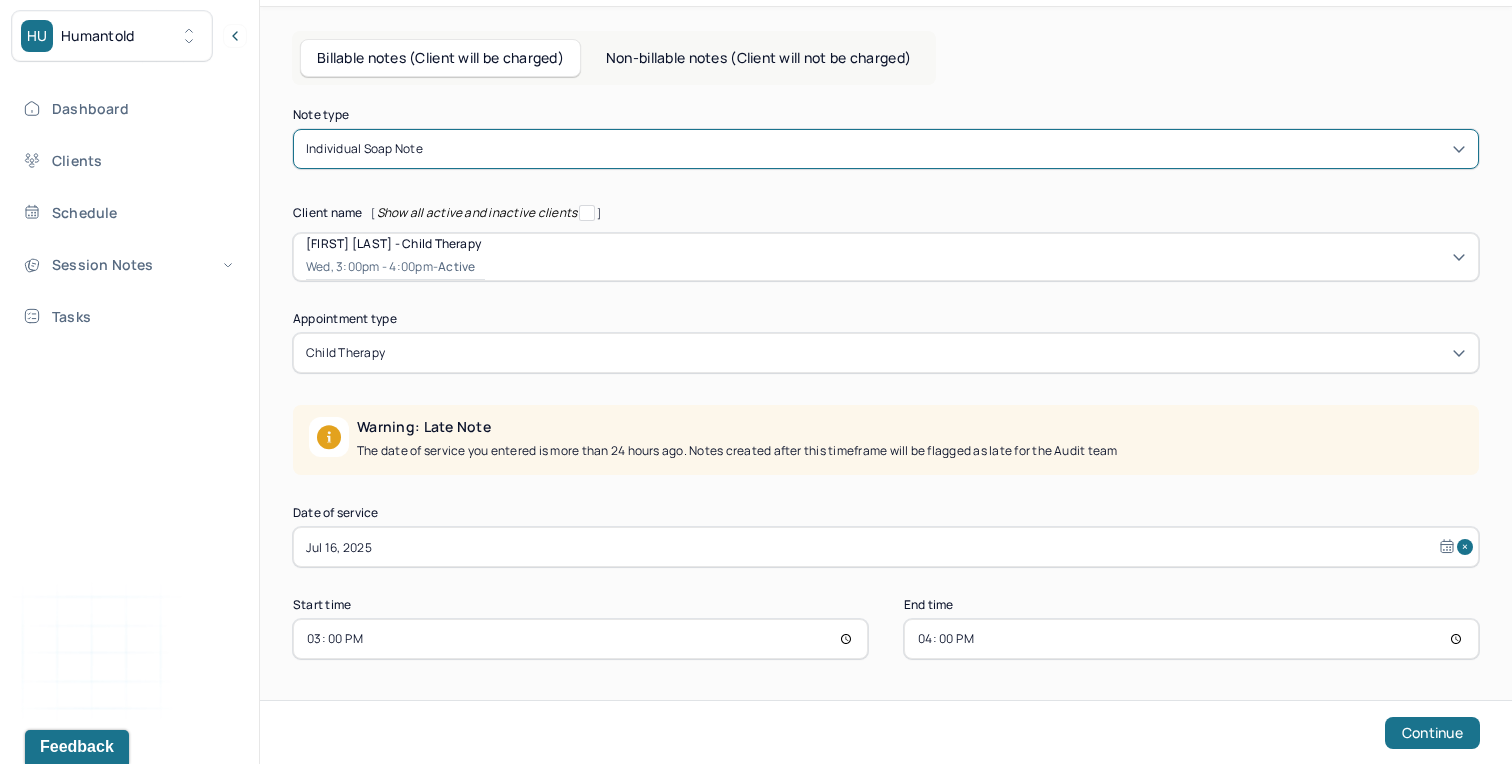 click on "Jul 16, 2025" at bounding box center (886, 547) 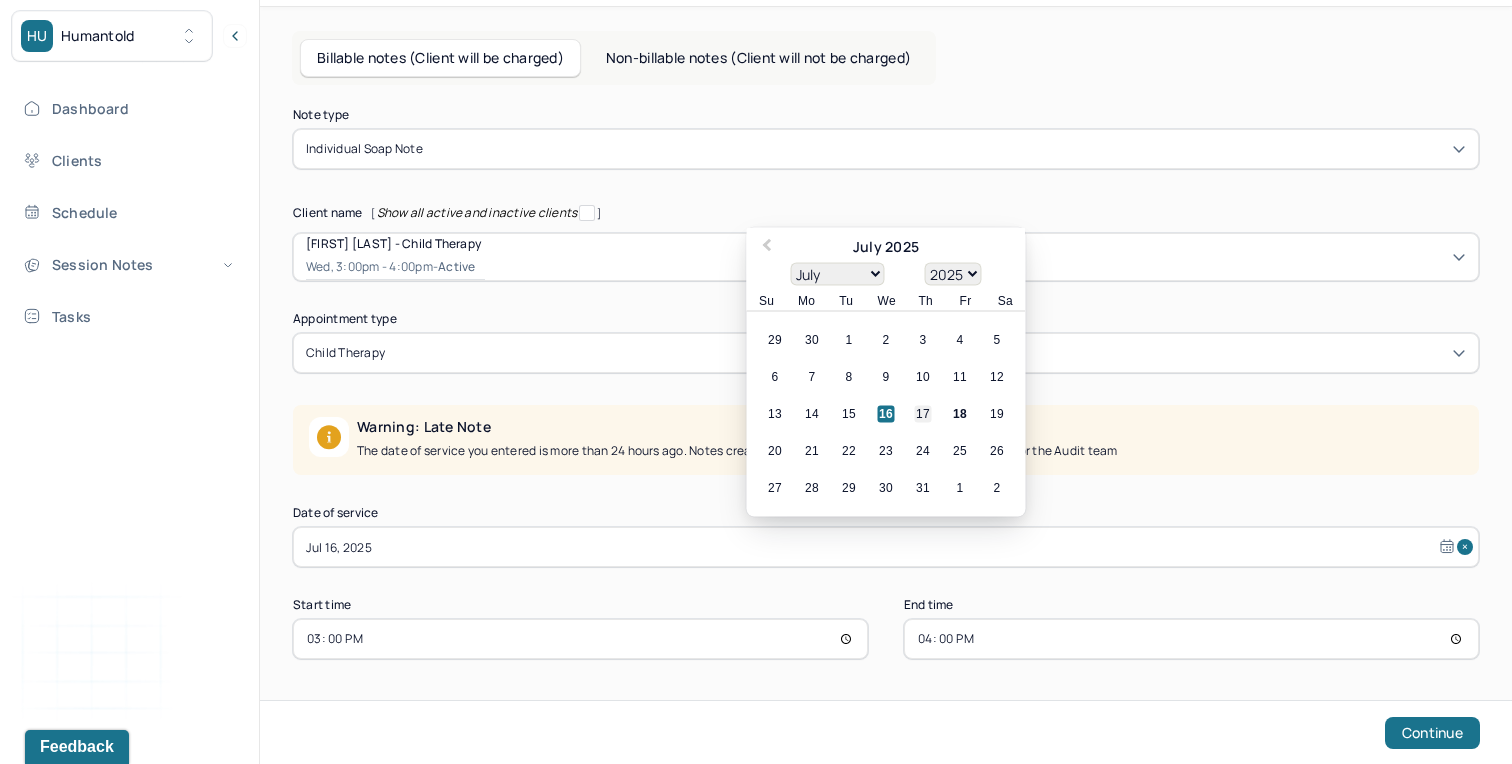 click on "17" at bounding box center (923, 414) 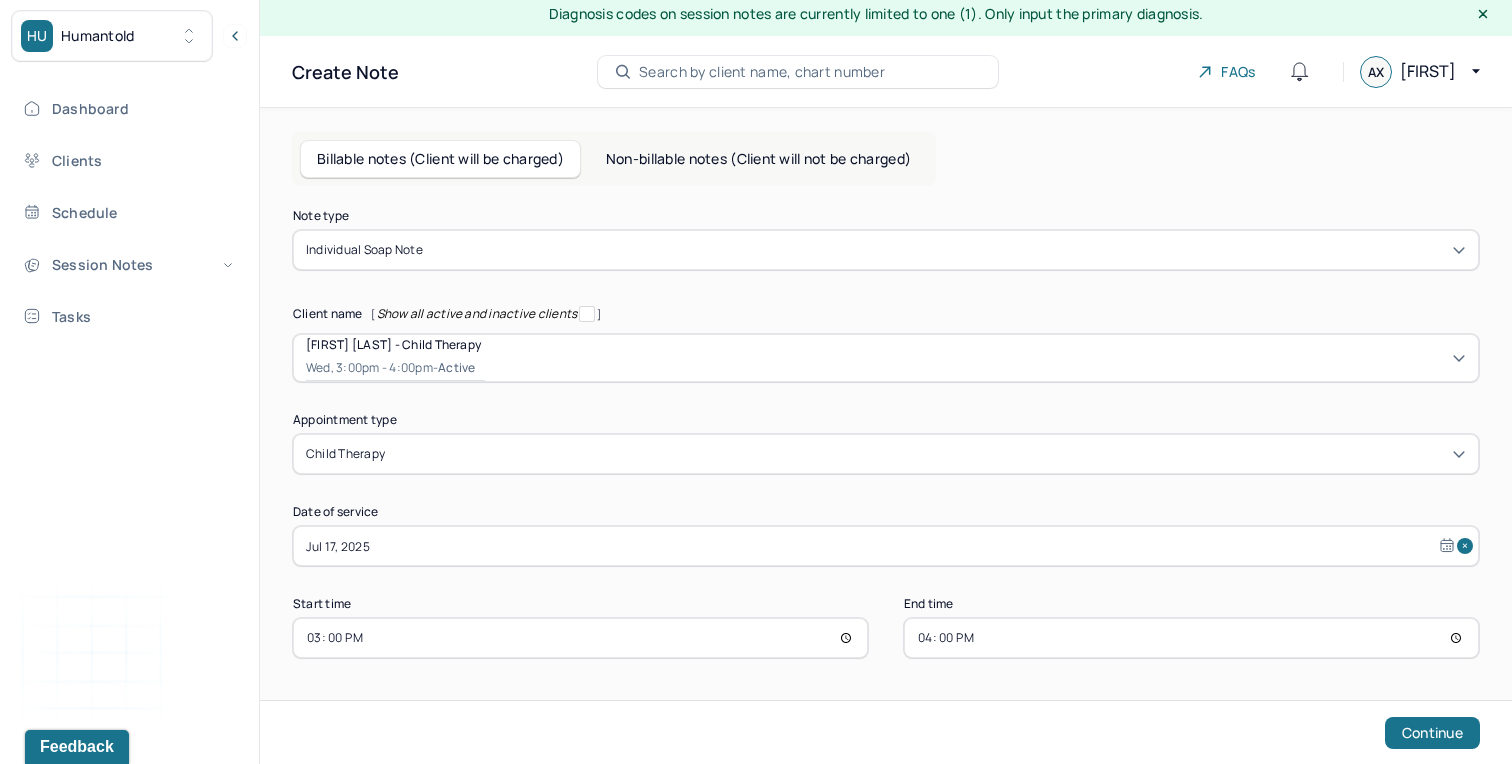 scroll, scrollTop: 7, scrollLeft: 0, axis: vertical 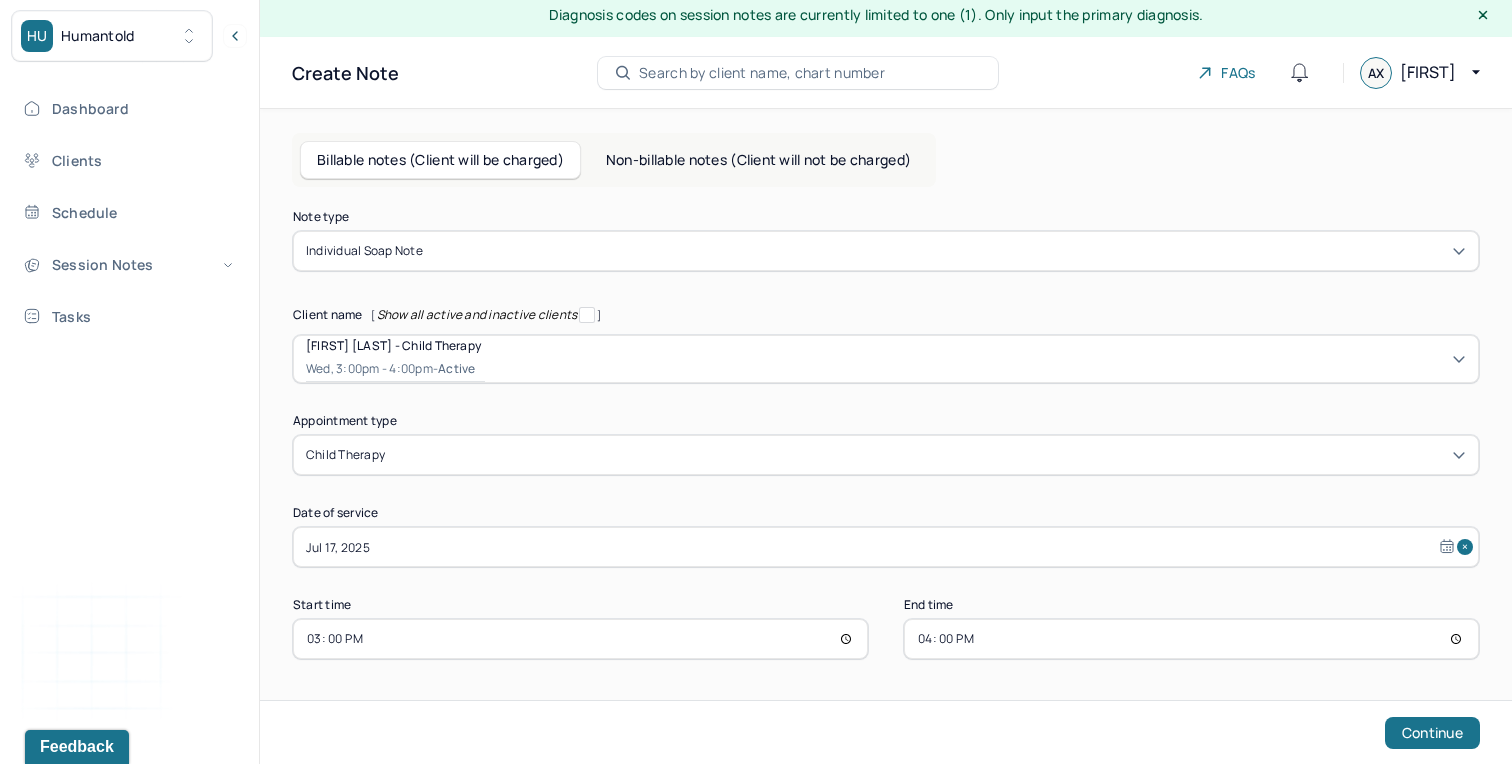 click on "15:00" at bounding box center (580, 639) 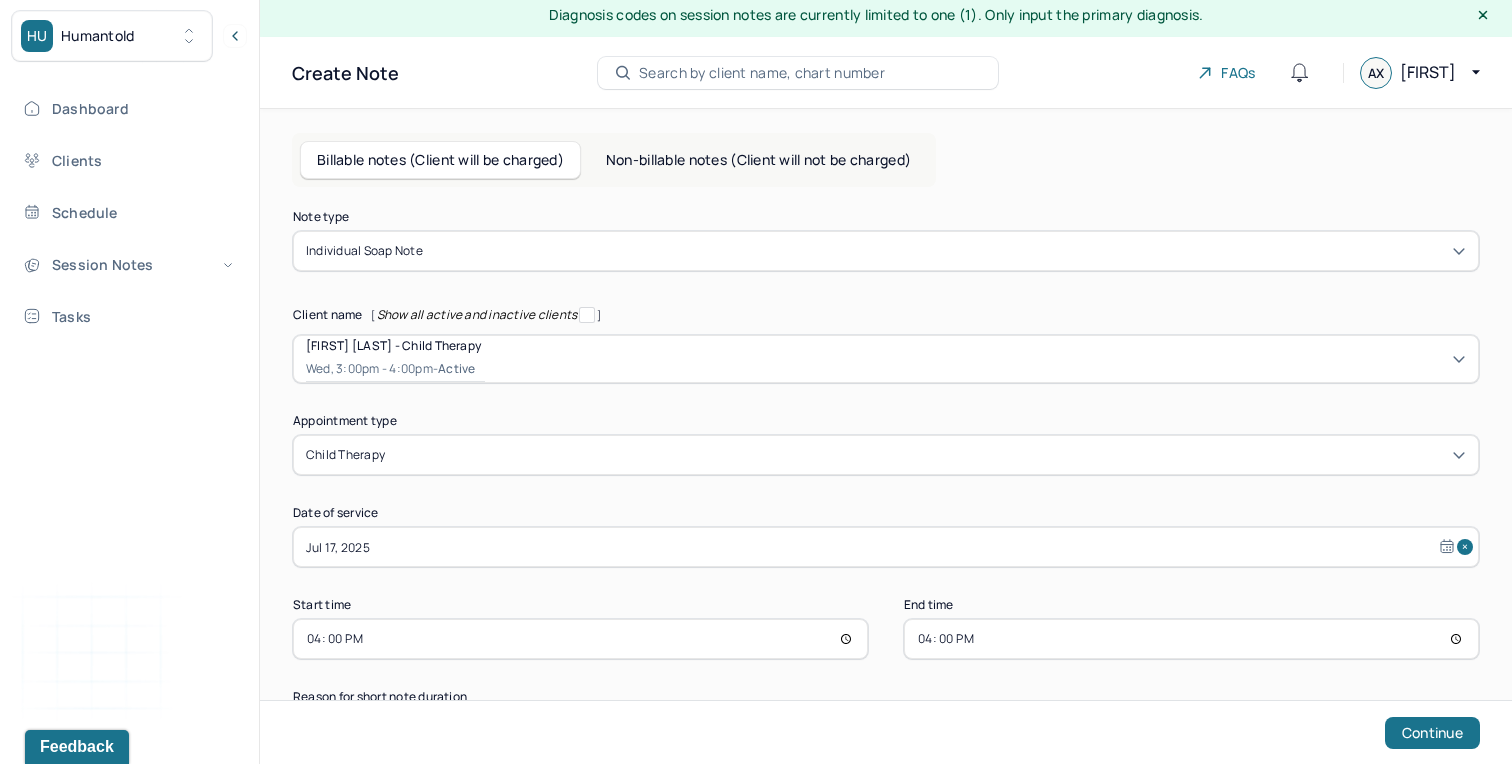 type on "16:00" 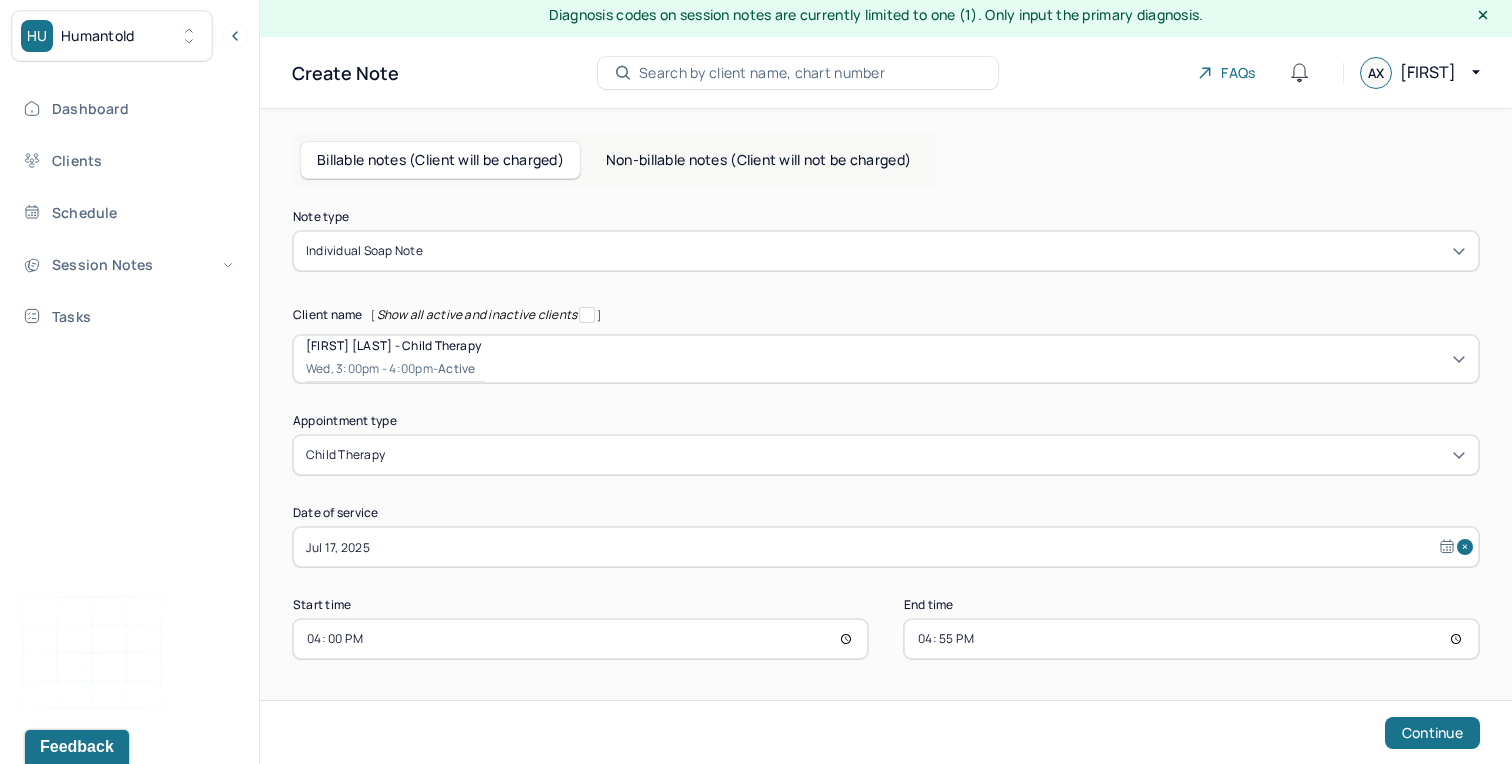 type on "16:55" 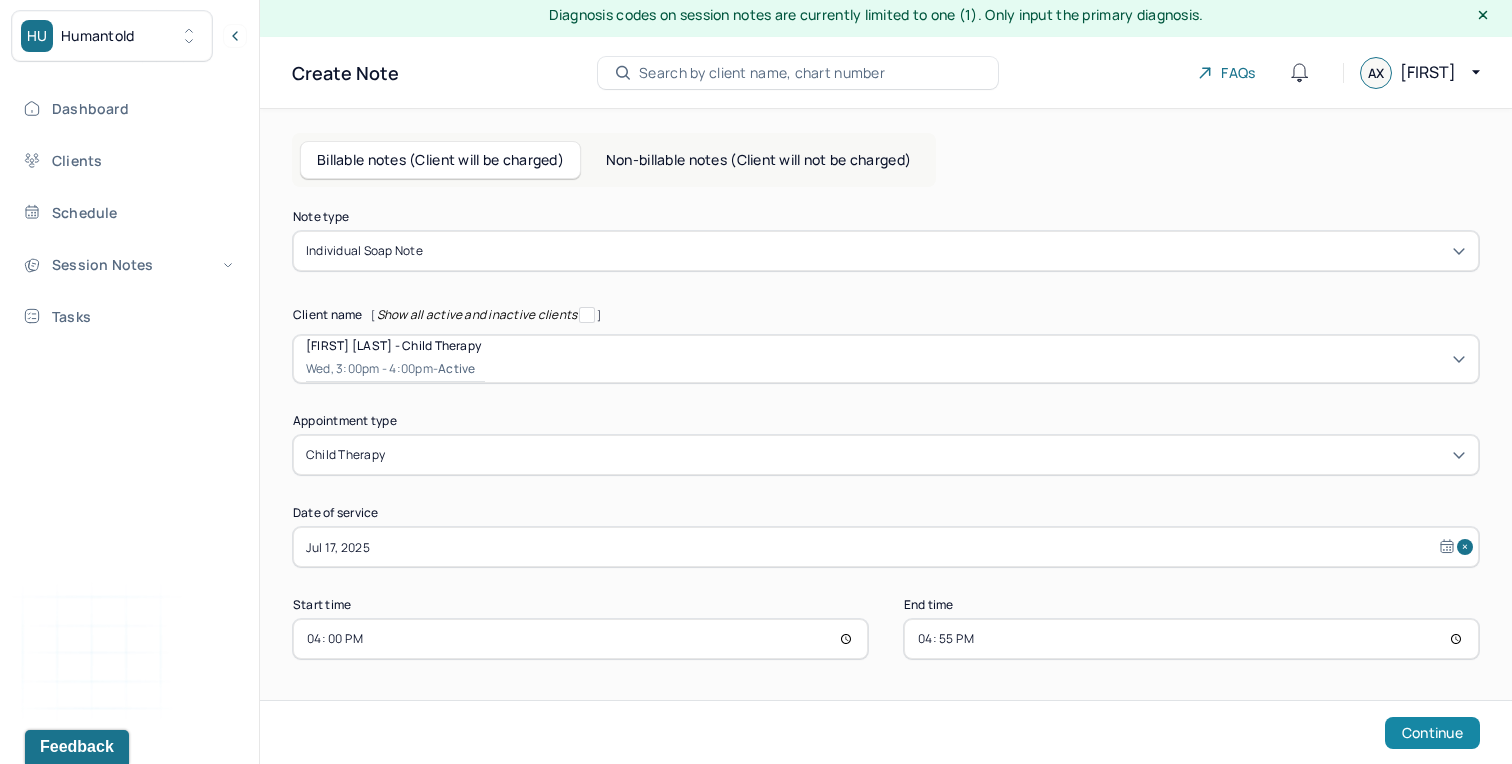 click on "Continue" at bounding box center [1432, 733] 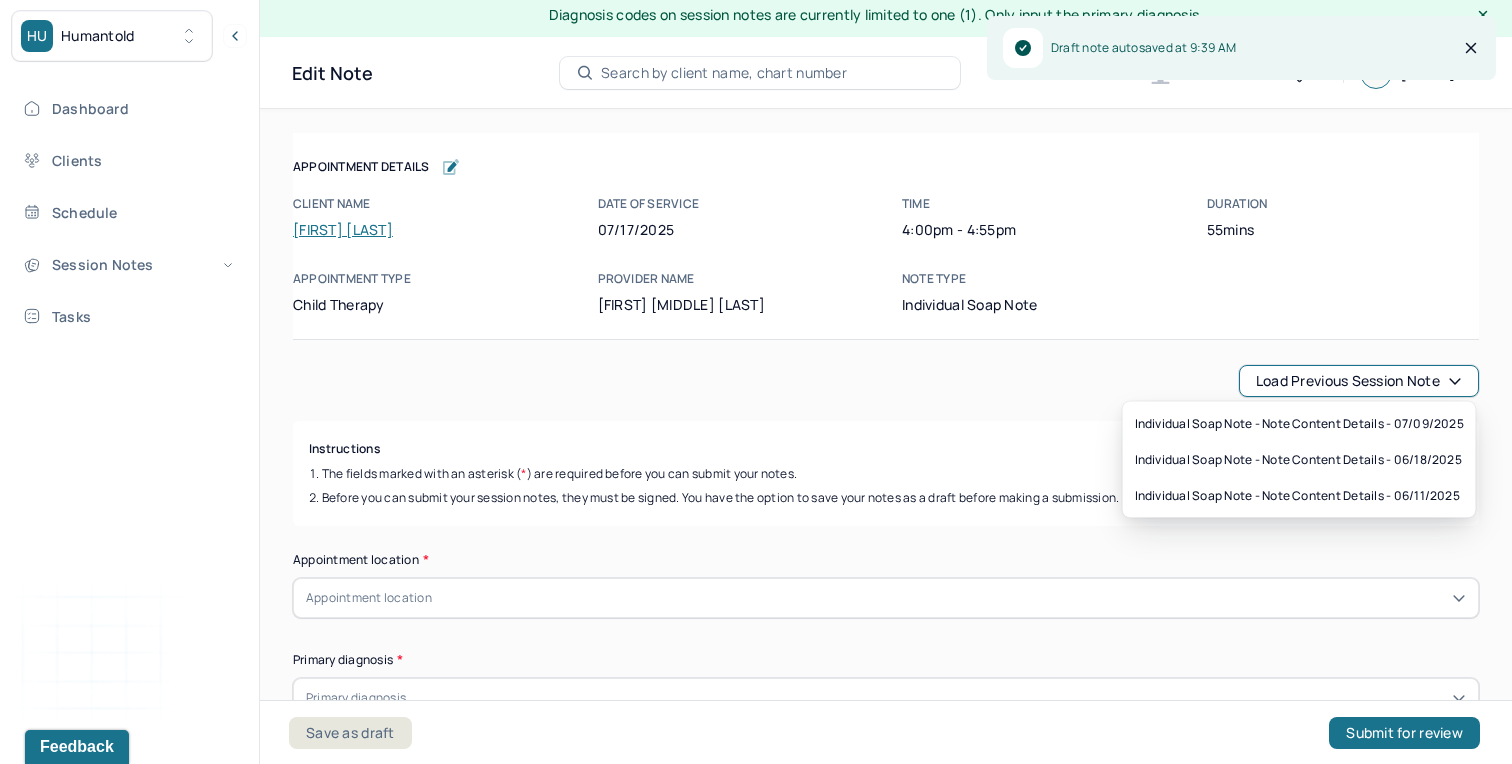 click on "Load previous session note" at bounding box center [1359, 381] 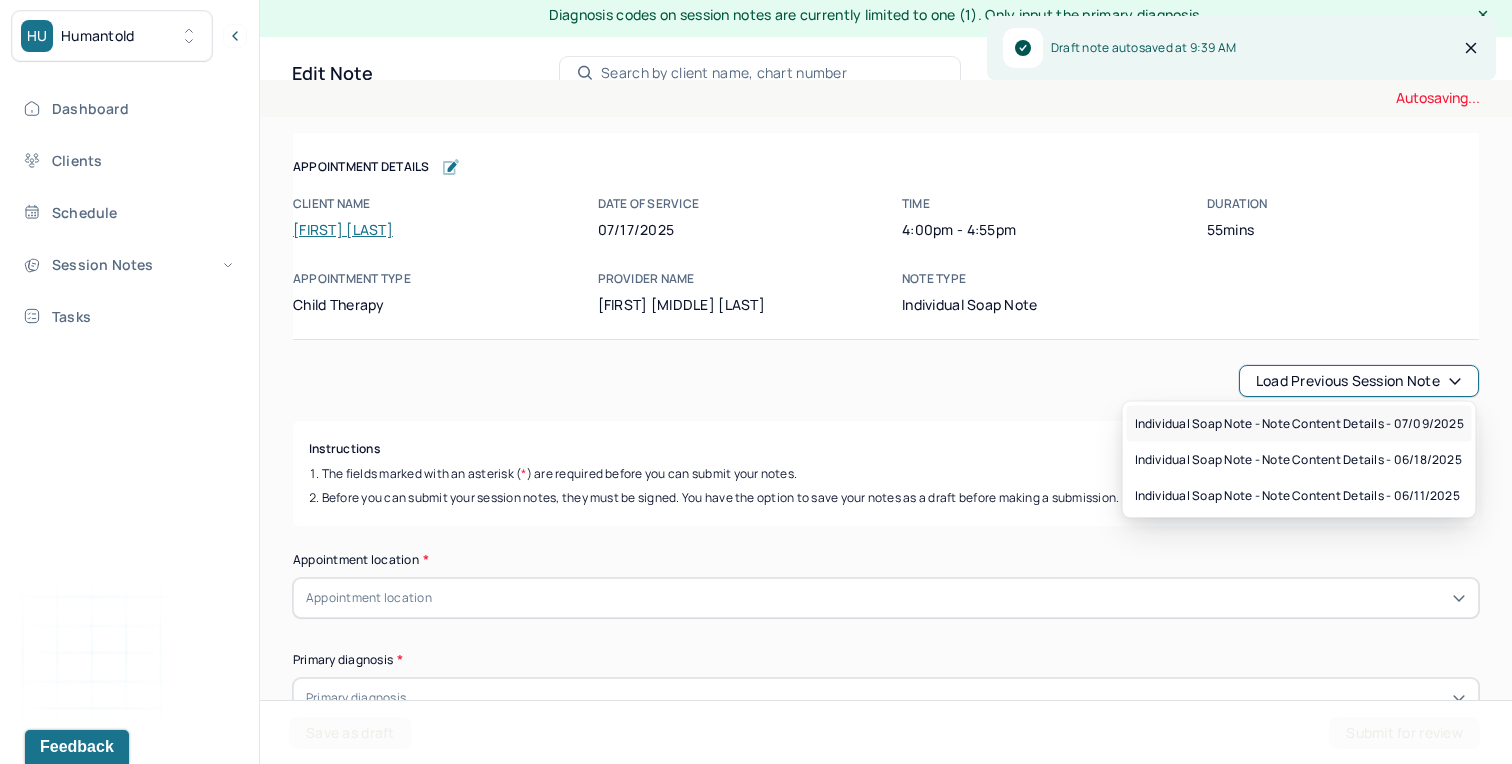 click on "Individual soap note   - Note content Details -   07/09/2025" at bounding box center (1299, 424) 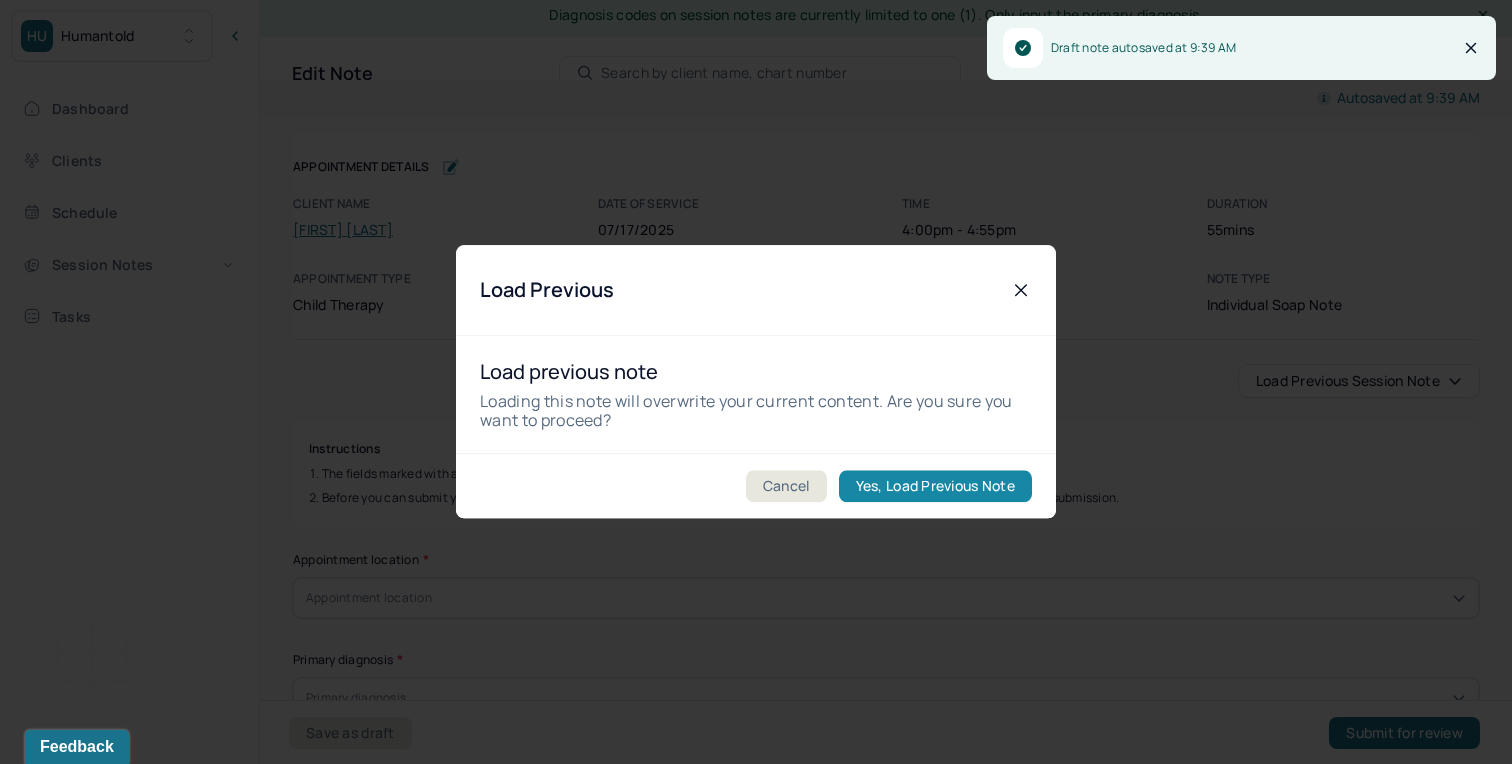 click on "Yes, Load Previous Note" at bounding box center [935, 487] 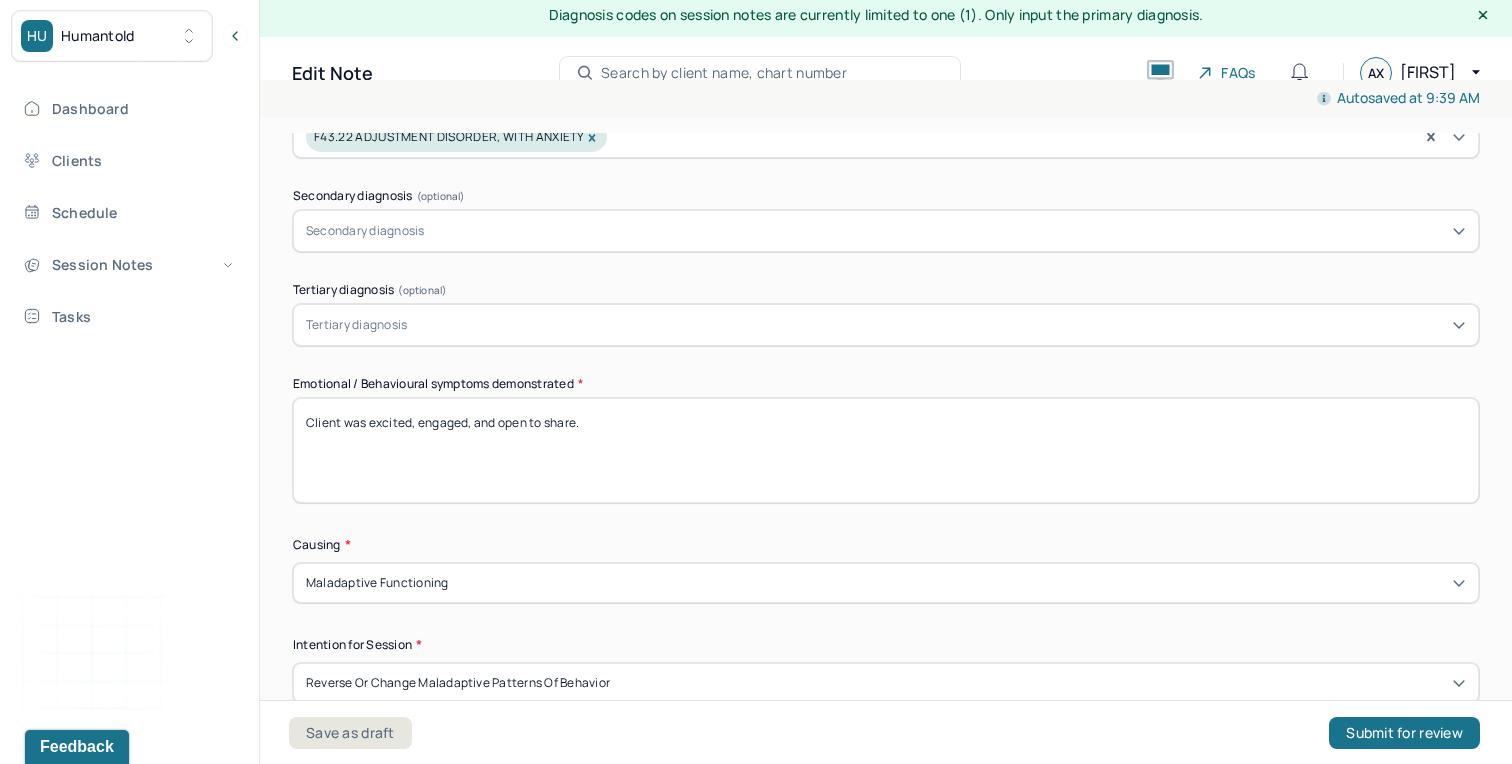 scroll, scrollTop: 568, scrollLeft: 0, axis: vertical 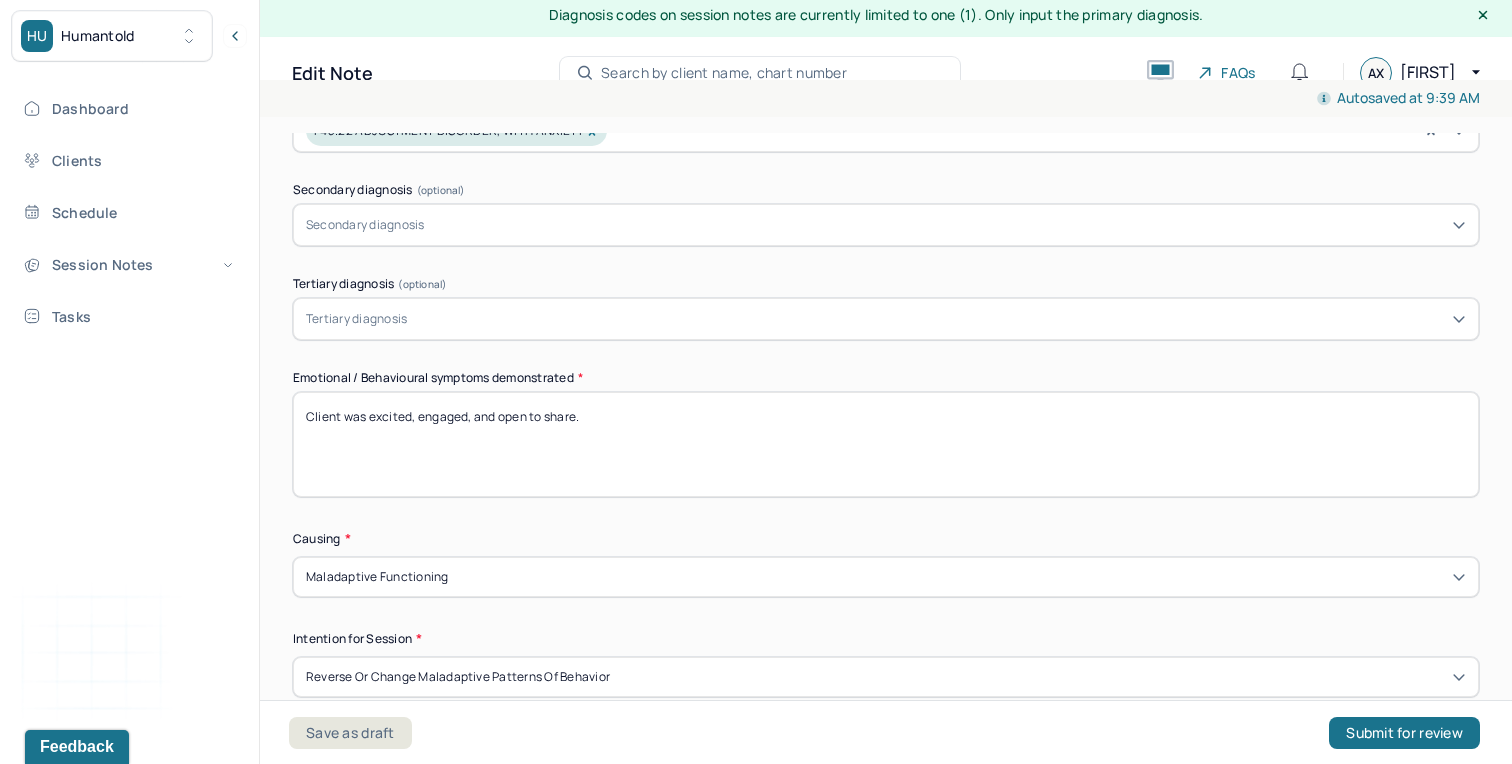 drag, startPoint x: 611, startPoint y: 412, endPoint x: 367, endPoint y: 412, distance: 244 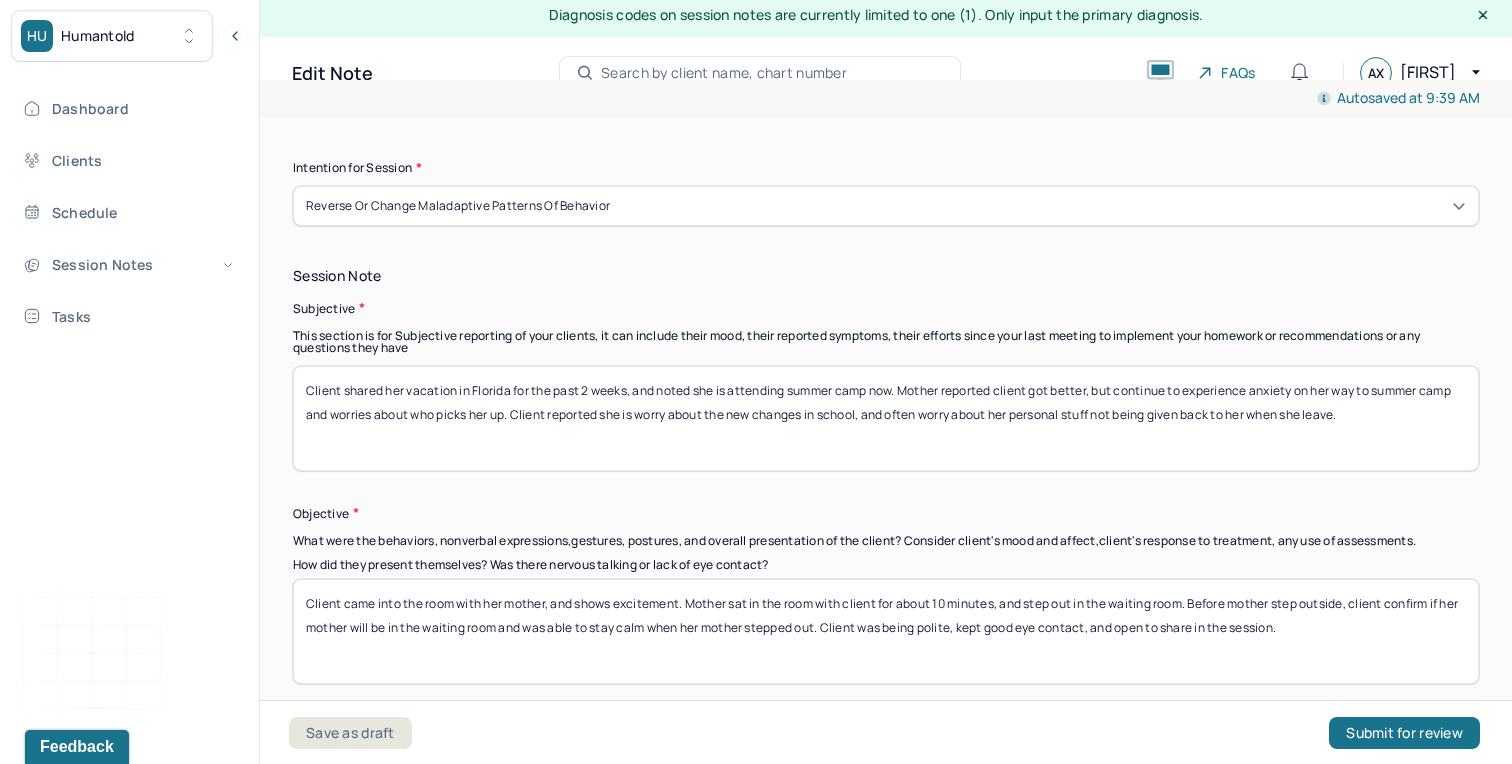 scroll, scrollTop: 1050, scrollLeft: 0, axis: vertical 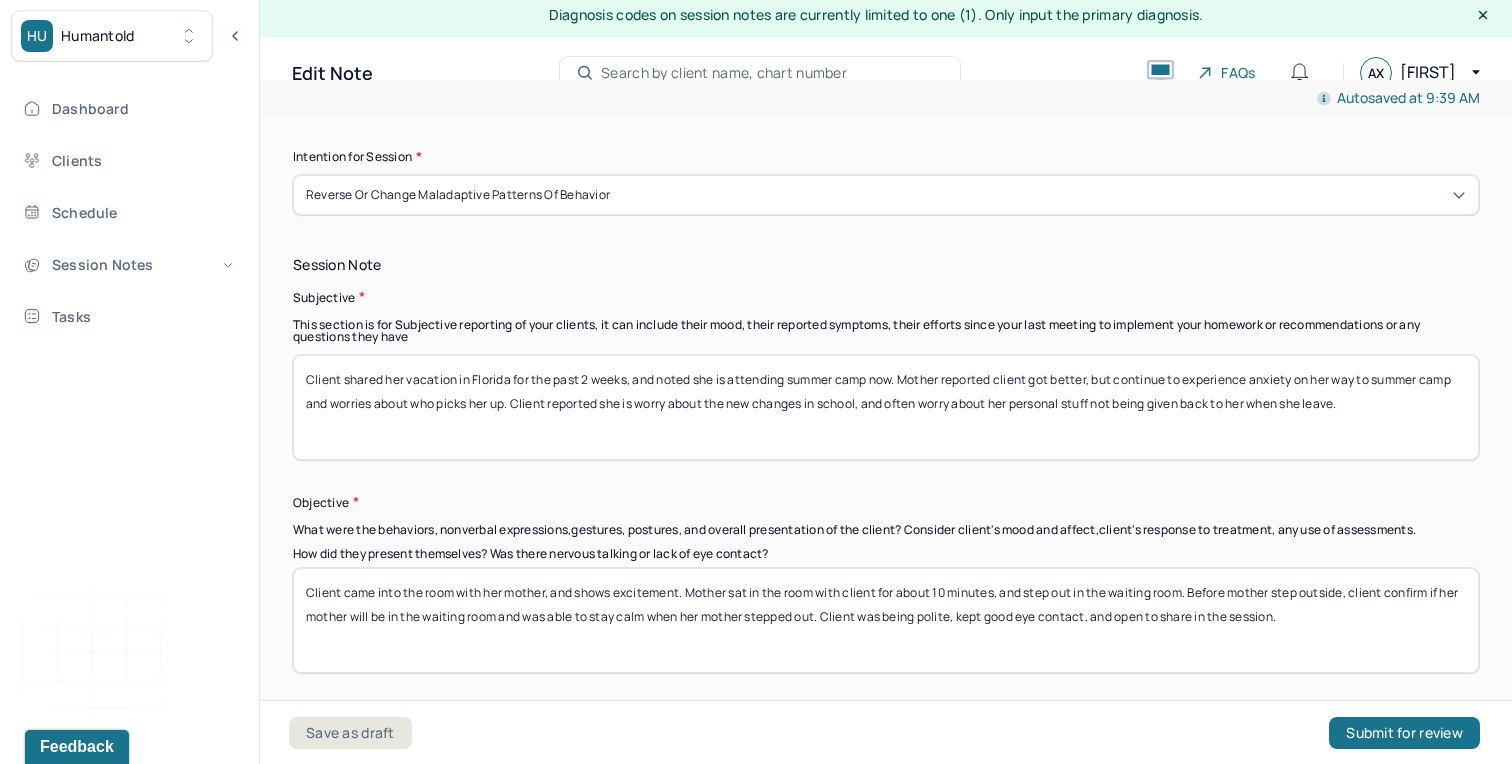 type on "Client was able to answer questions, but also kept changing the topic when asked something she does not want to talk about." 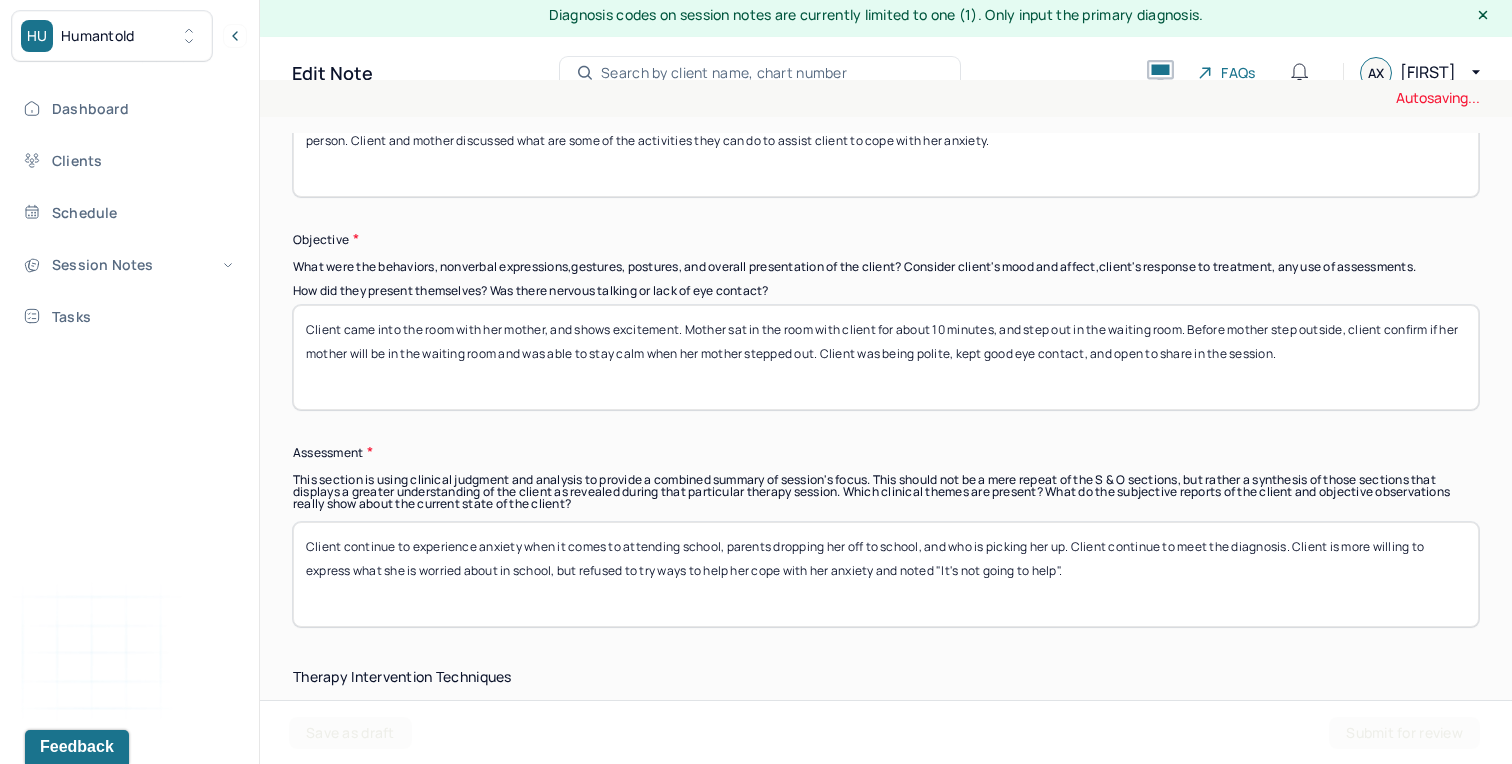 scroll, scrollTop: 1324, scrollLeft: 0, axis: vertical 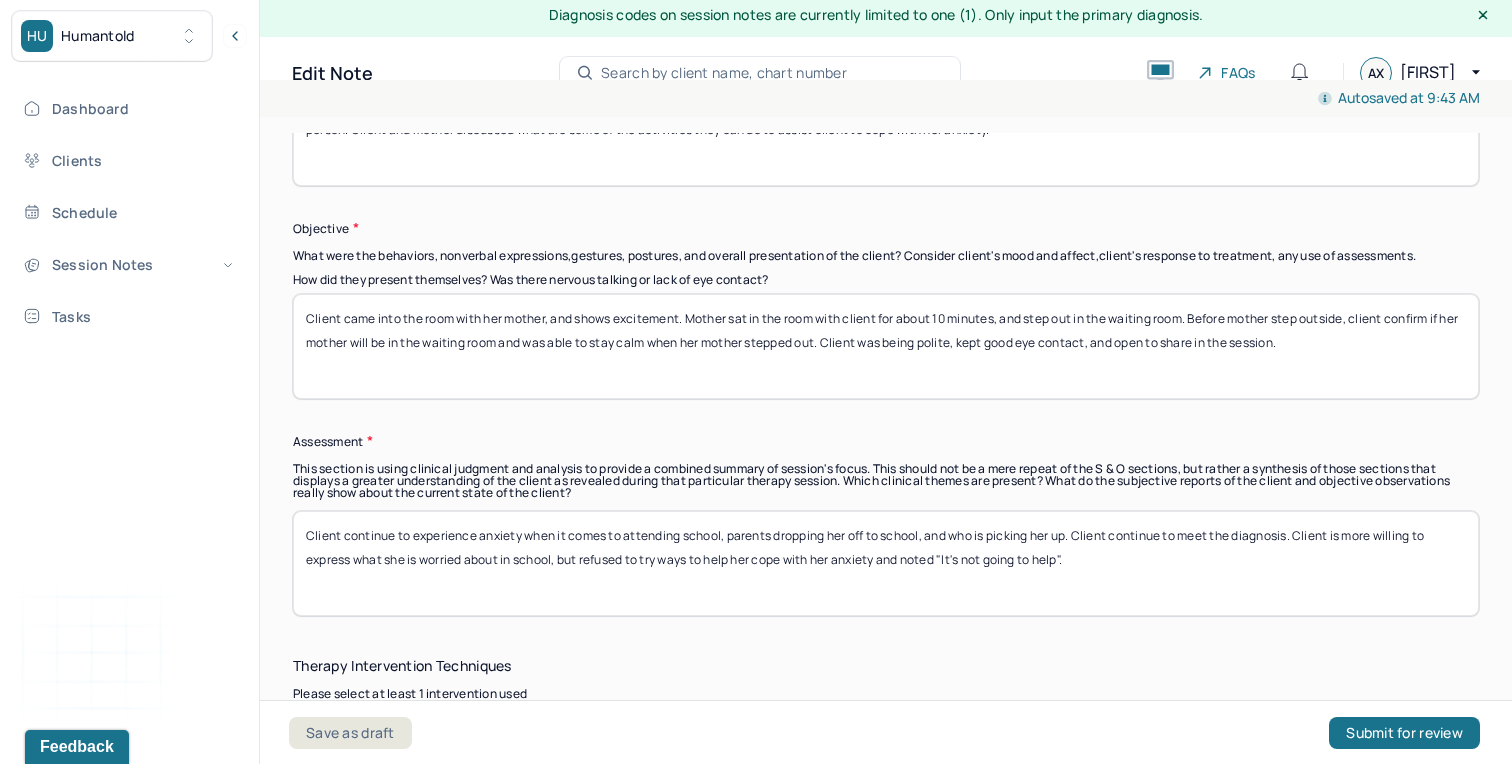 type on "Client shared she continue to cry in the morning before school and feeling anxious in school. Mom reported client asked multiple times on her way to school who is picking her up and asked to Facetime that person. Client and mother discussed what are some of the activities they can do to assist client to cope with her anxiety." 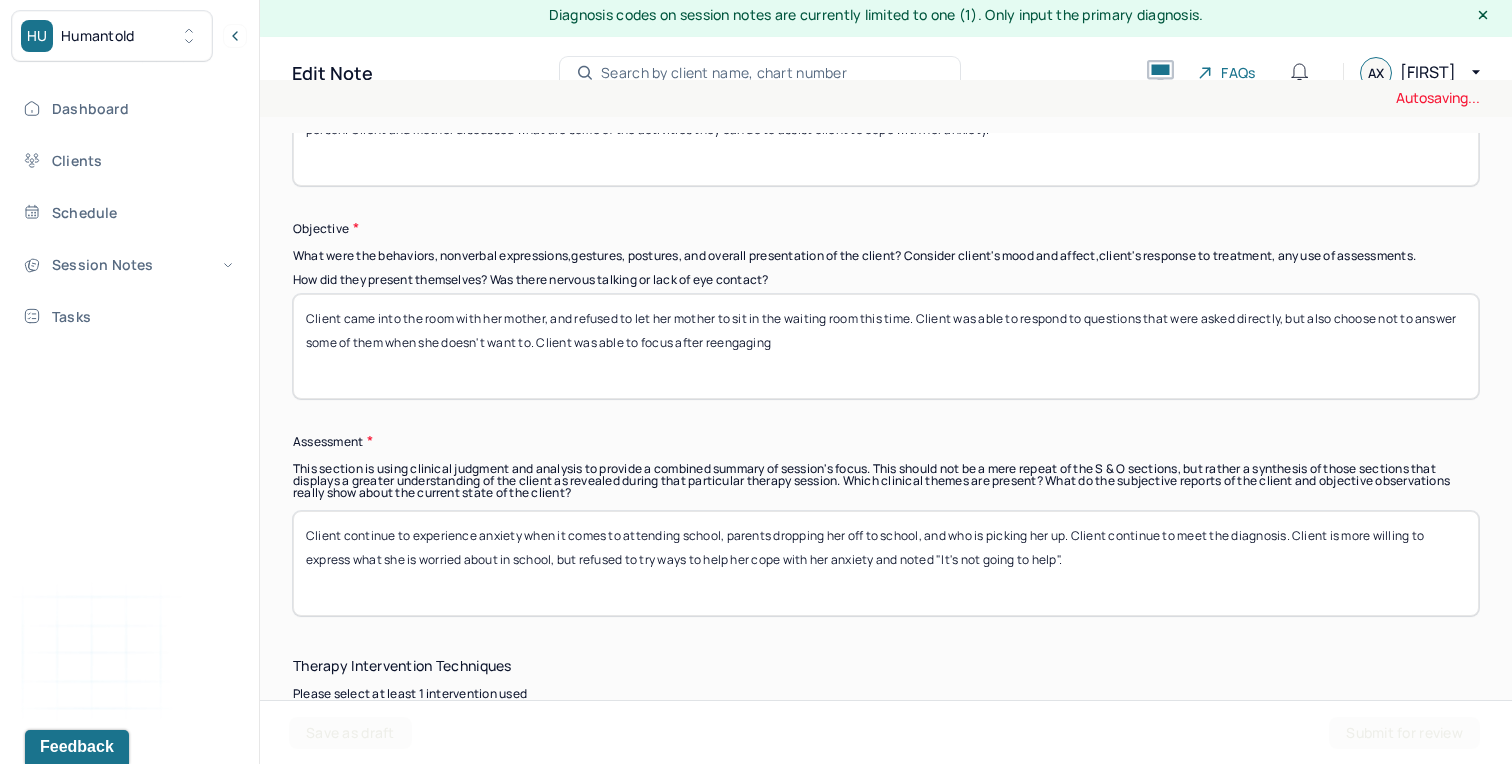 click on "Client came into the room with her mother, and refused to let her mother to sit in the waiting room this time. Client was able to respond to questions that were asked directly, but also choose not to answer some of them when she doesn't want to. Client was able to focus after" at bounding box center (886, 346) 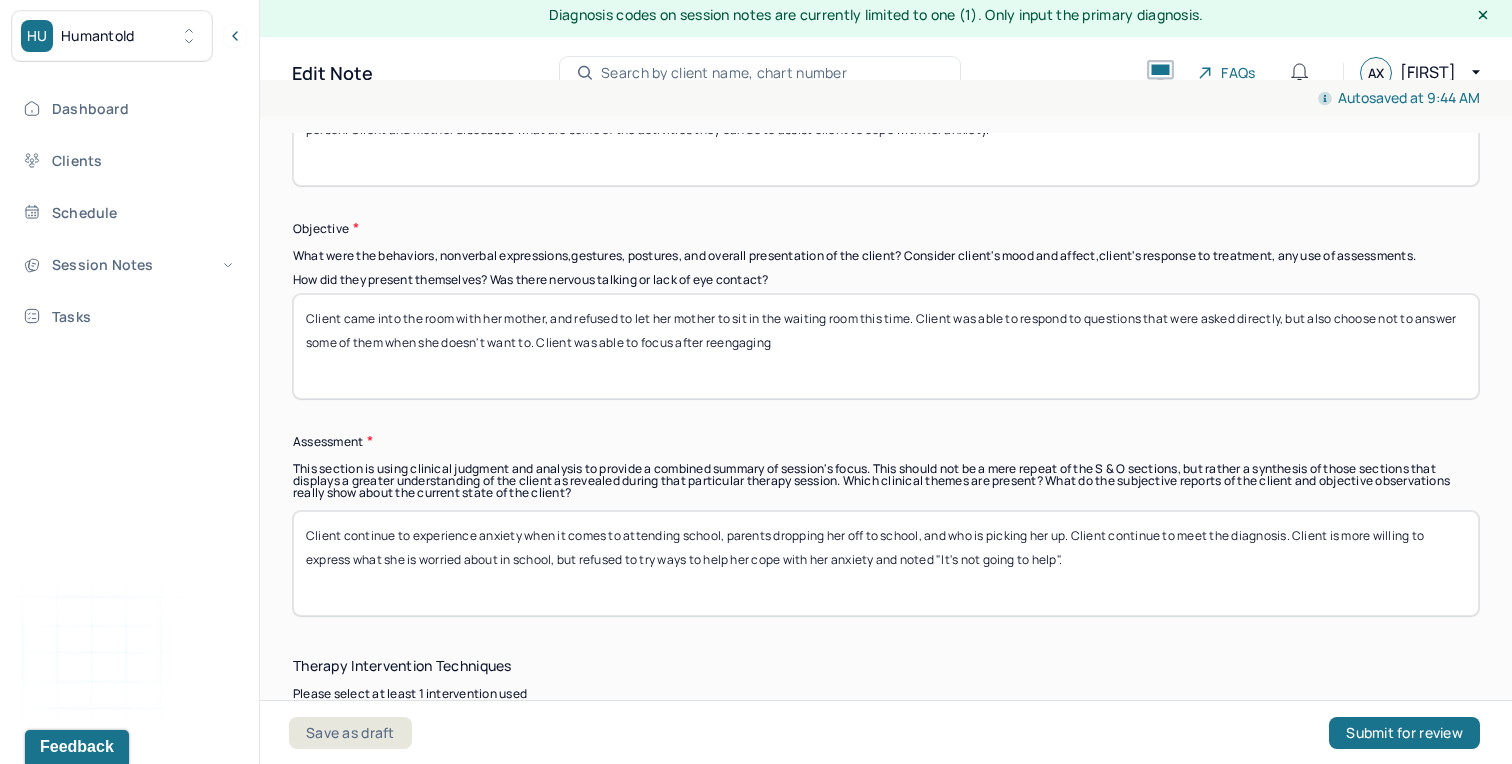 click on "Client came into the room with her mother, and refused to let her mother to sit in the waiting room this time. Client was able to respond to questions that were asked directly, but also choose not to answer some of them when she doesn't want to. Client was able to focus after reengaging" at bounding box center (886, 346) 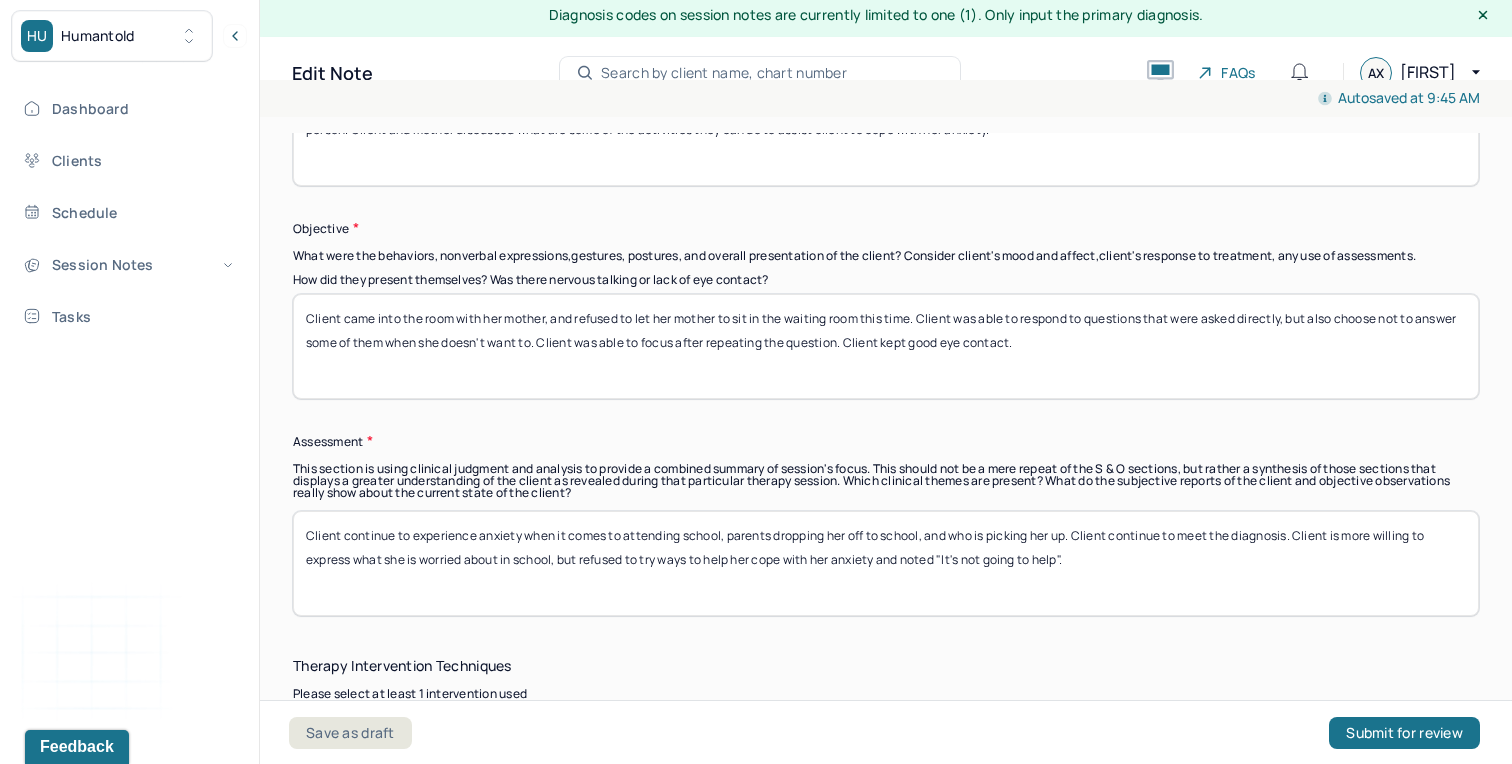 click on "Assessment" at bounding box center [886, 441] 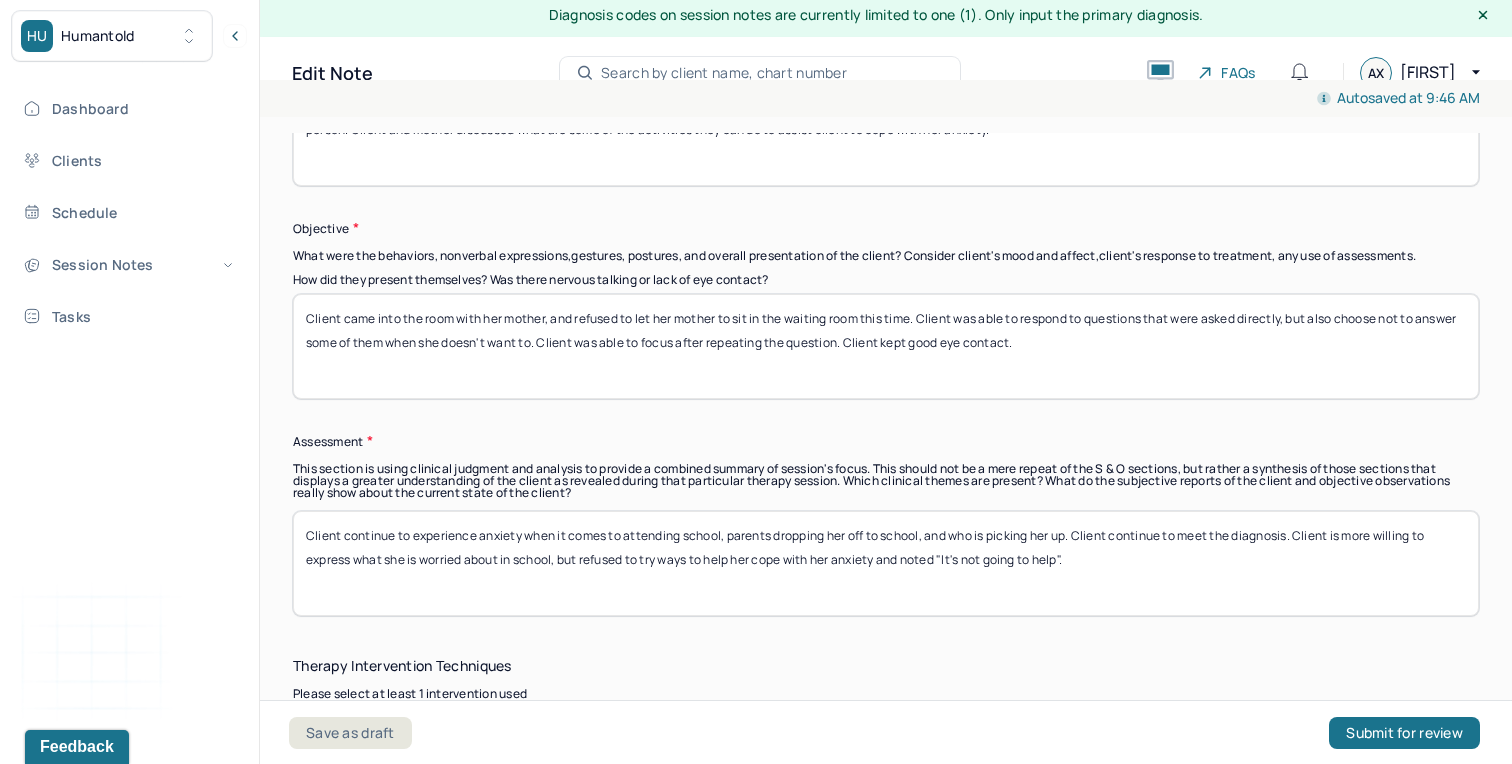 click on "Client came into the room with her mother, and refused to let her mother to sit in the waiting room this time. Client was able to respond to questions that were asked directly, but also choose not to answer some of them when she doesn't want to. Client was able to focus after repeating the question. Client kept good eye contact." at bounding box center (886, 346) 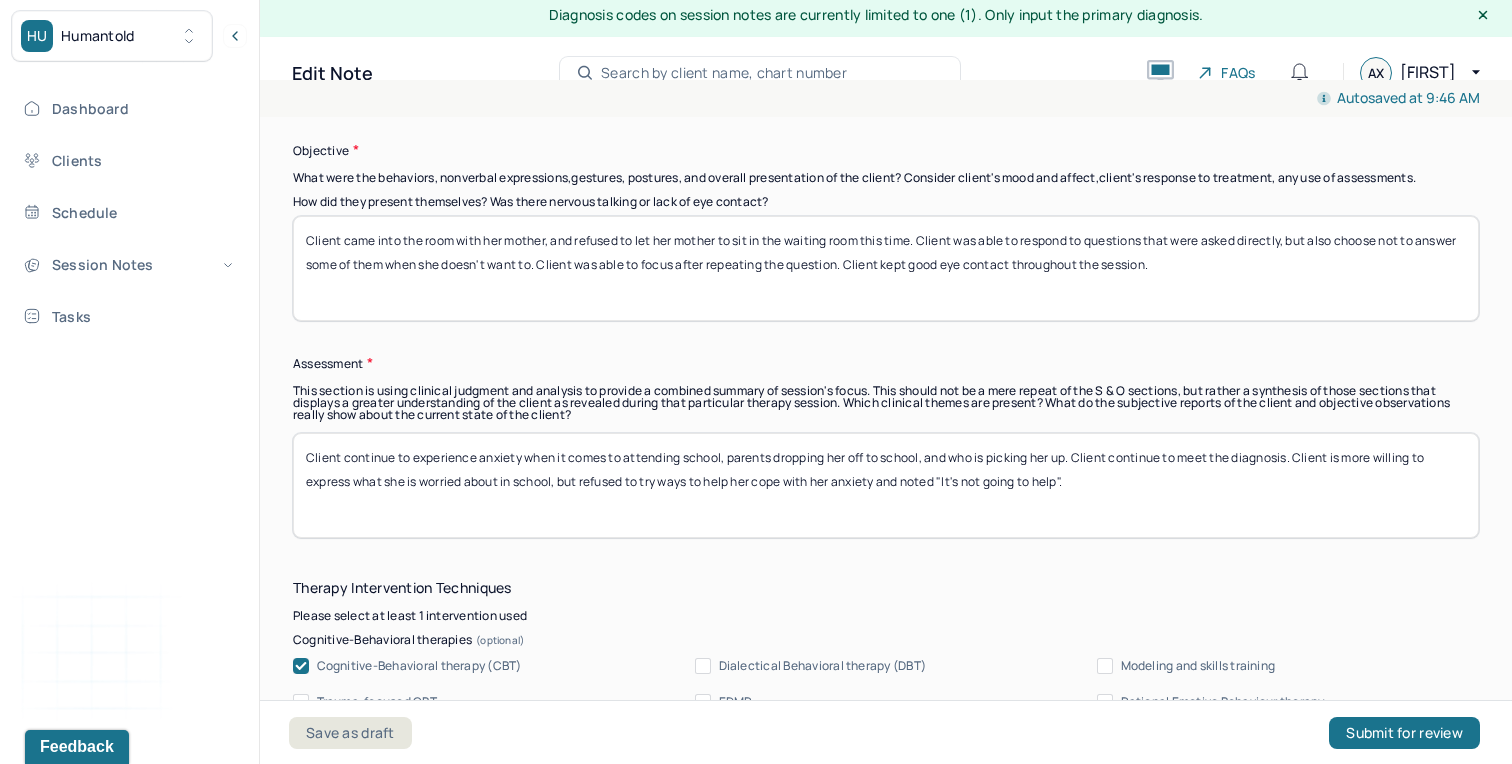 scroll, scrollTop: 1419, scrollLeft: 0, axis: vertical 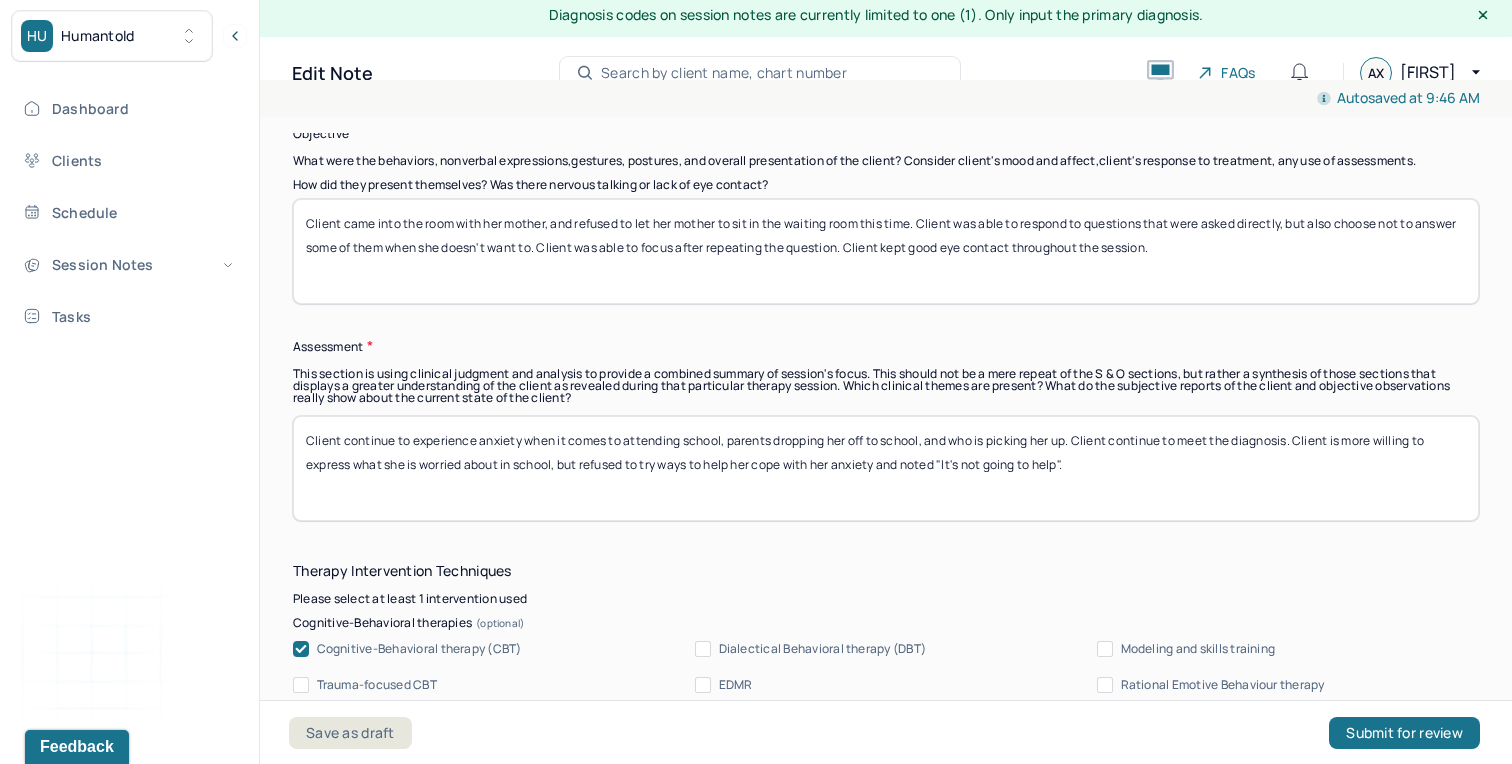 type on "Client came into the room with her mother, and refused to let her mother to sit in the waiting room this time. Client was able to respond to questions that were asked directly, but also choose not to answer some of them when she doesn't want to. Client was able to focus after repeating the question. Client kept good eye contact throughout the session." 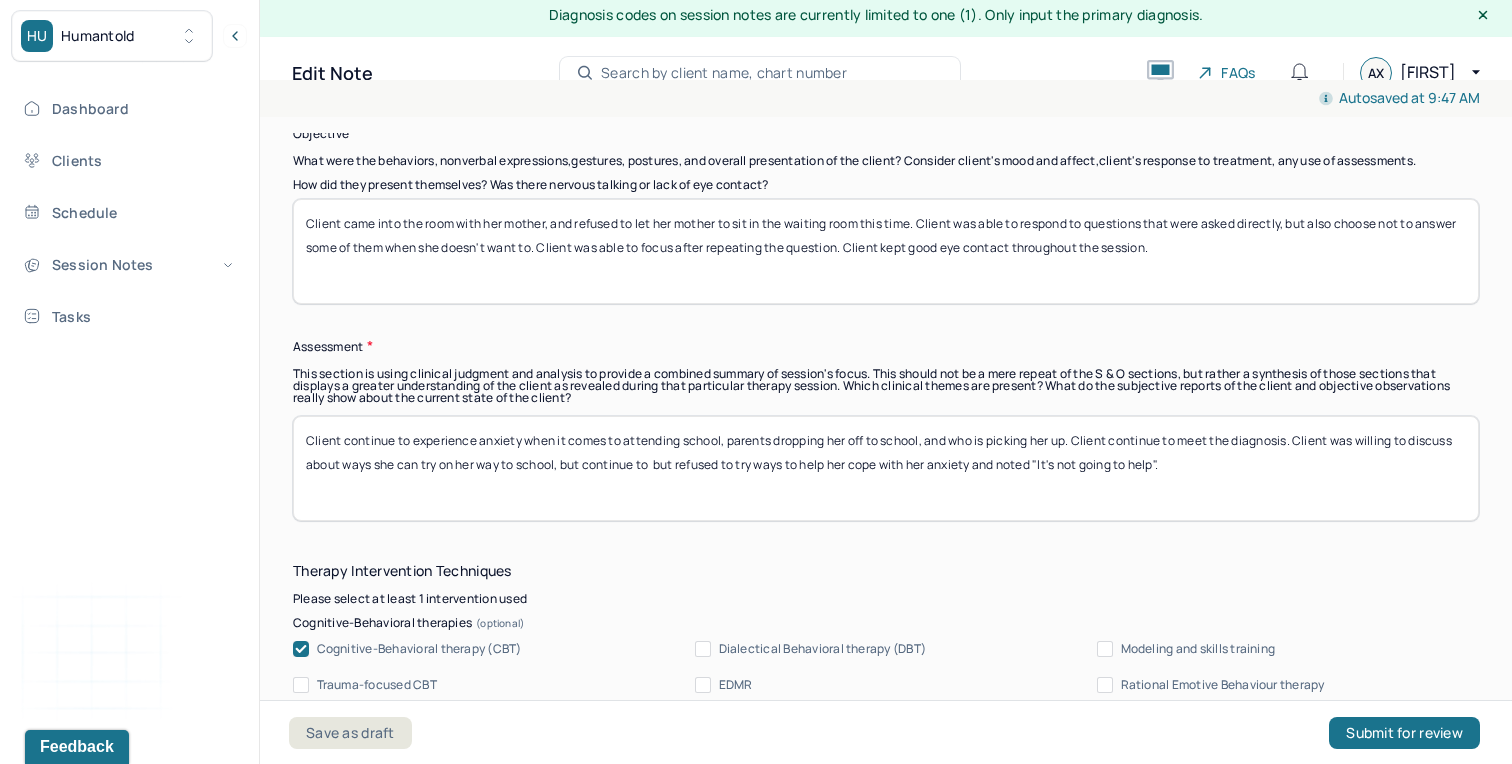 drag, startPoint x: 1179, startPoint y: 461, endPoint x: 655, endPoint y: 455, distance: 524.03436 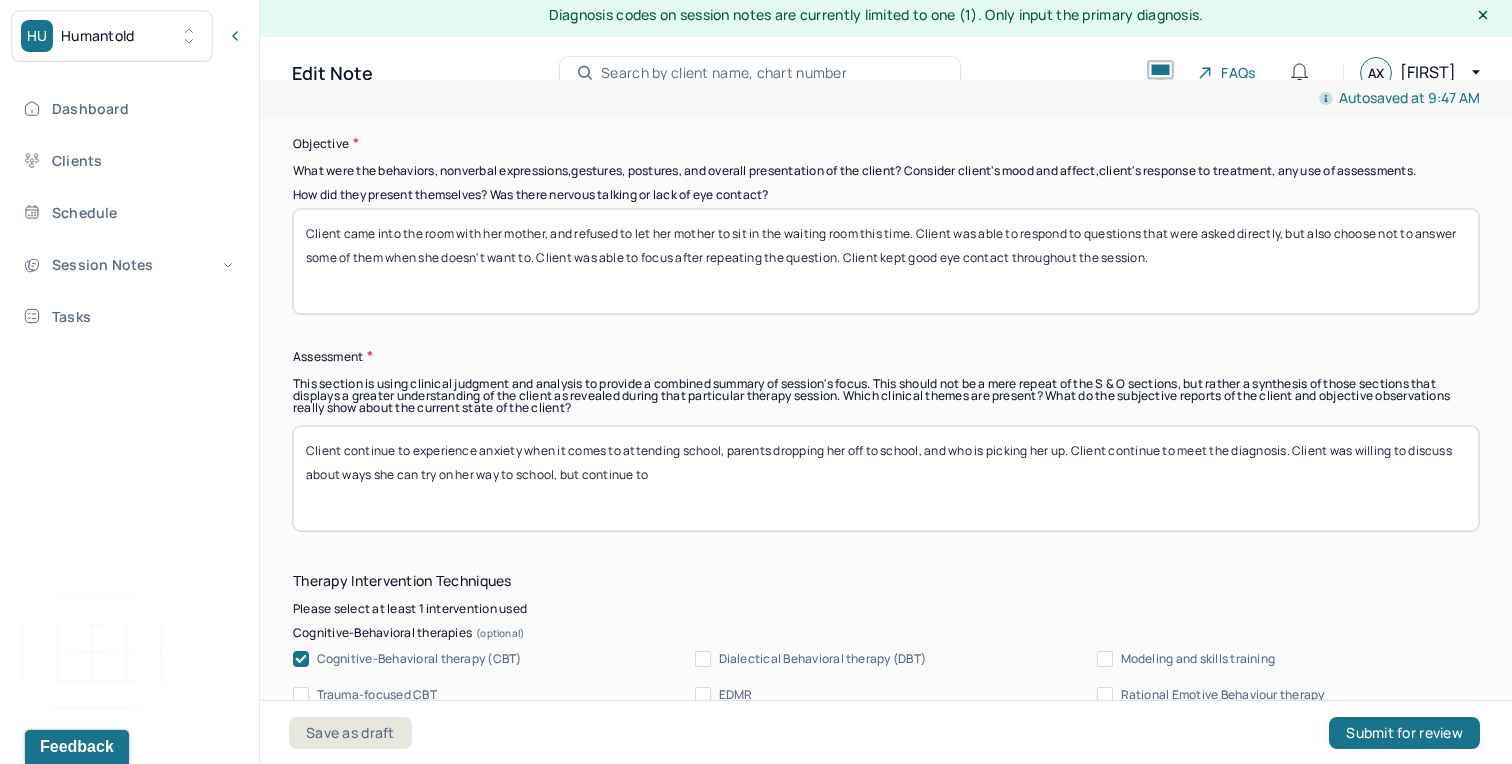 scroll, scrollTop: 1413, scrollLeft: 0, axis: vertical 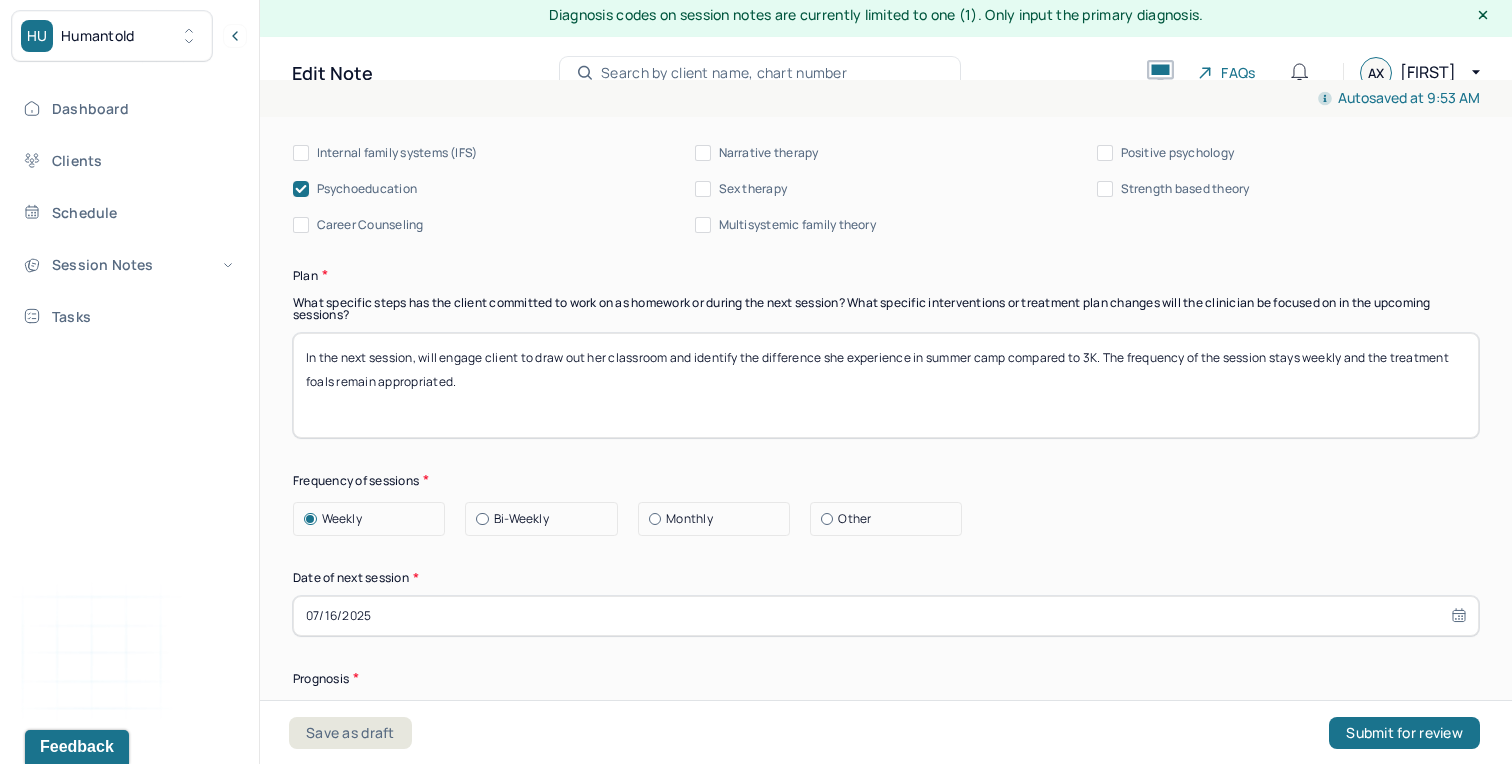 type on "Client continue to experience anxiety when it comes to attending school, parents dropping her off to school, and who is picking her up. Client continue to meet the diagnosis. Client was willing to discuss about ways she can try on her way to school, but continue to refuse to practice them when it happens." 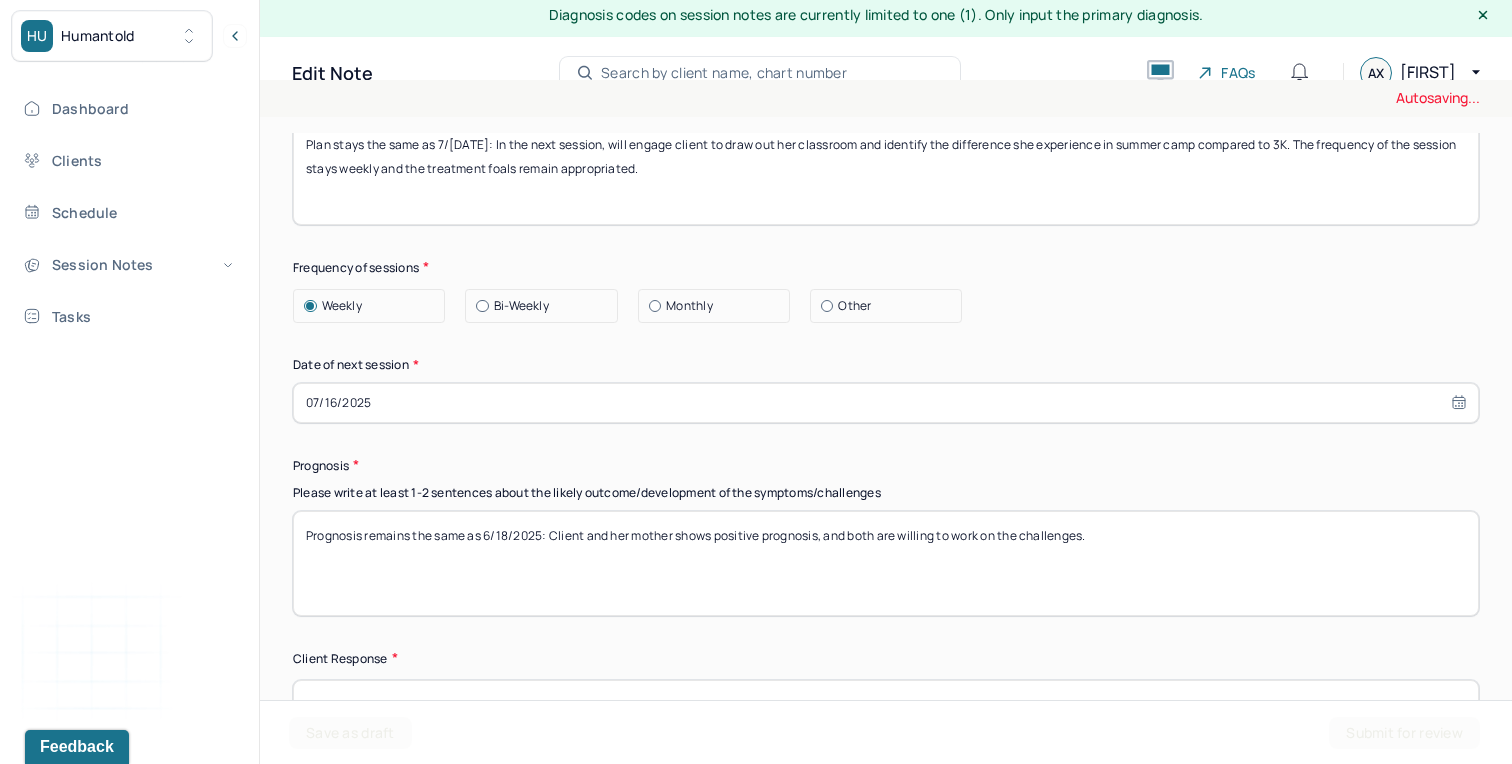 scroll, scrollTop: 2422, scrollLeft: 0, axis: vertical 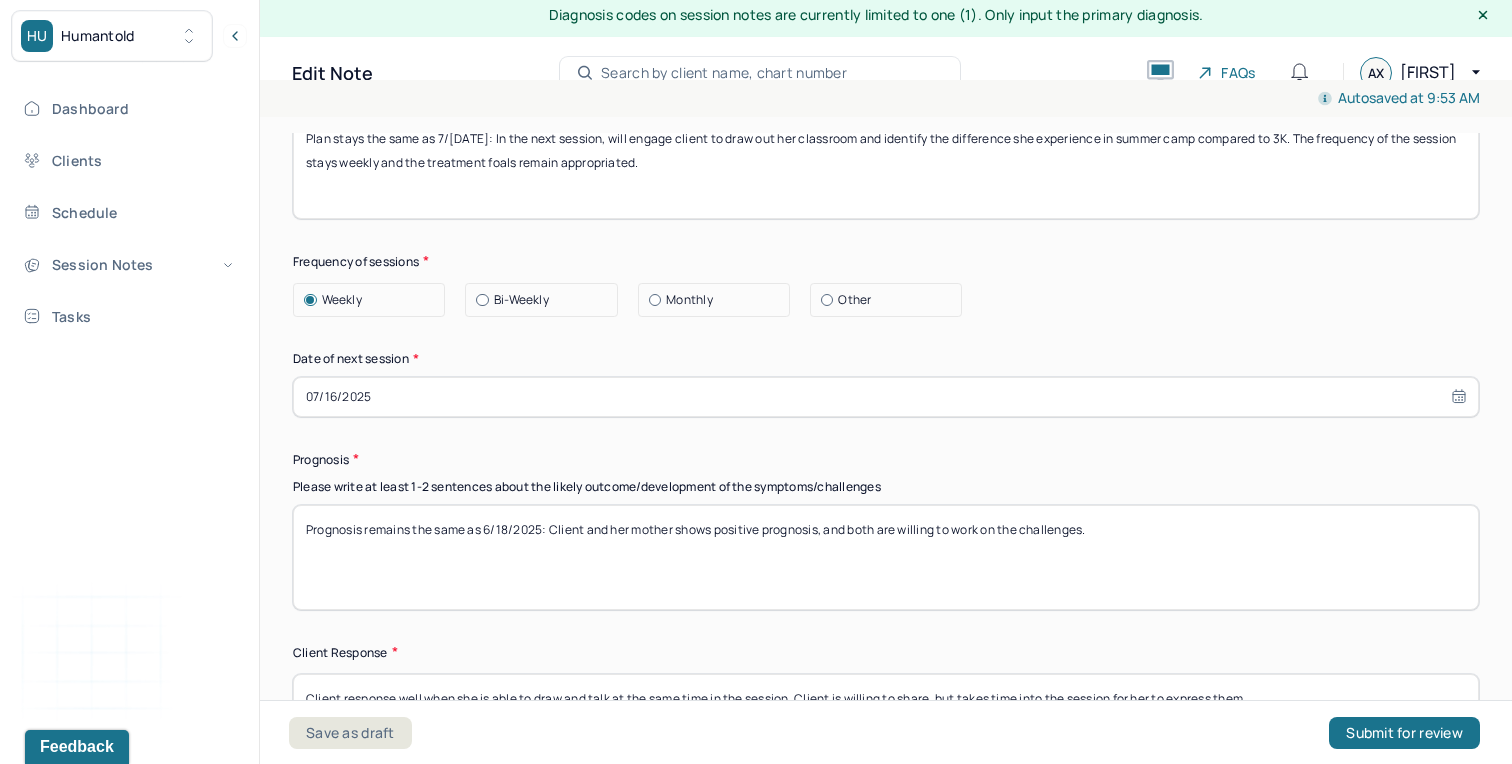 type on "Plan stays the same as 7/[DATE]: In the next session, will engage client to draw out her classroom and identify the difference she experience in summer camp compared to 3K. The frequency of the session stays weekly and the treatment foals remain appropriated." 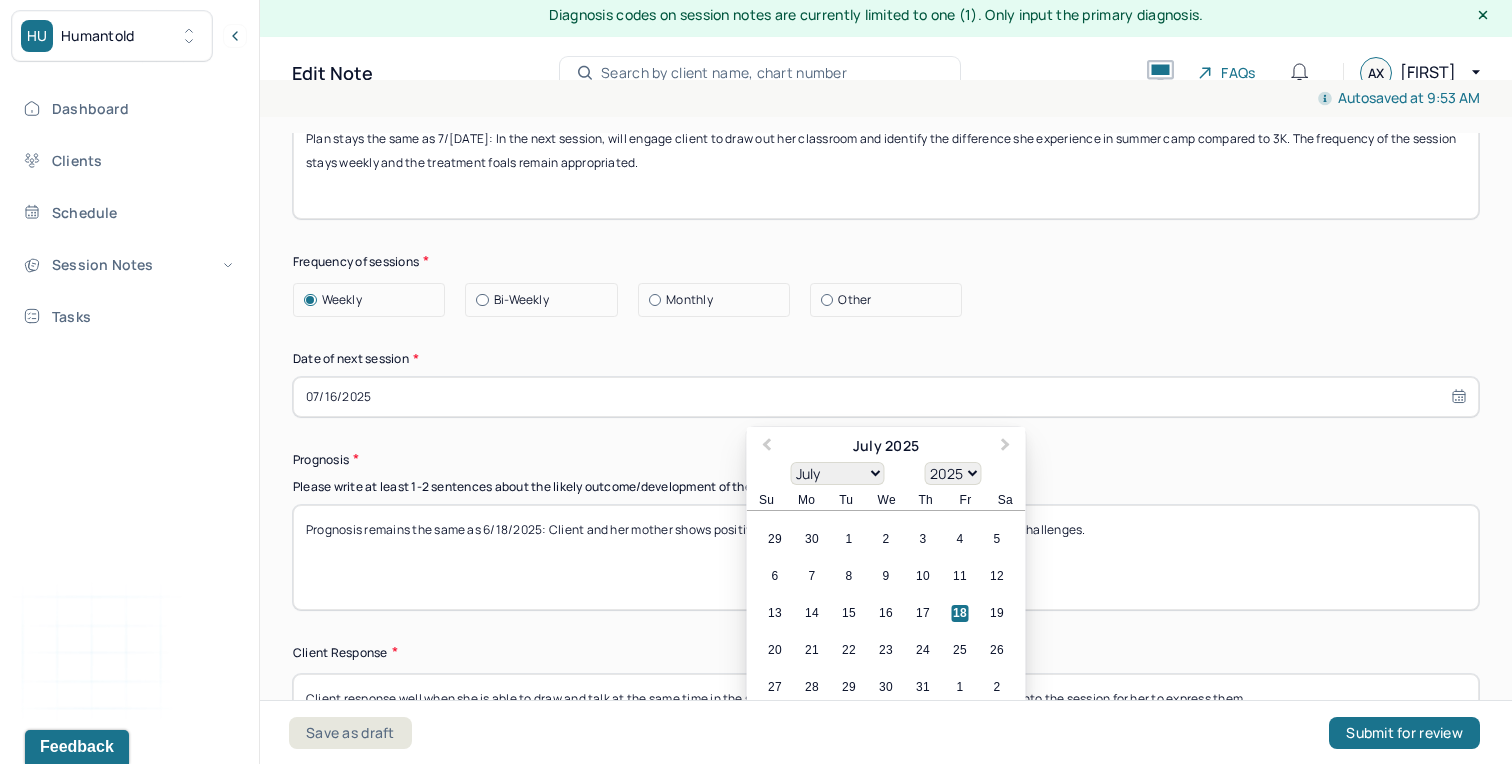 click on "07/16/2025" at bounding box center (886, 397) 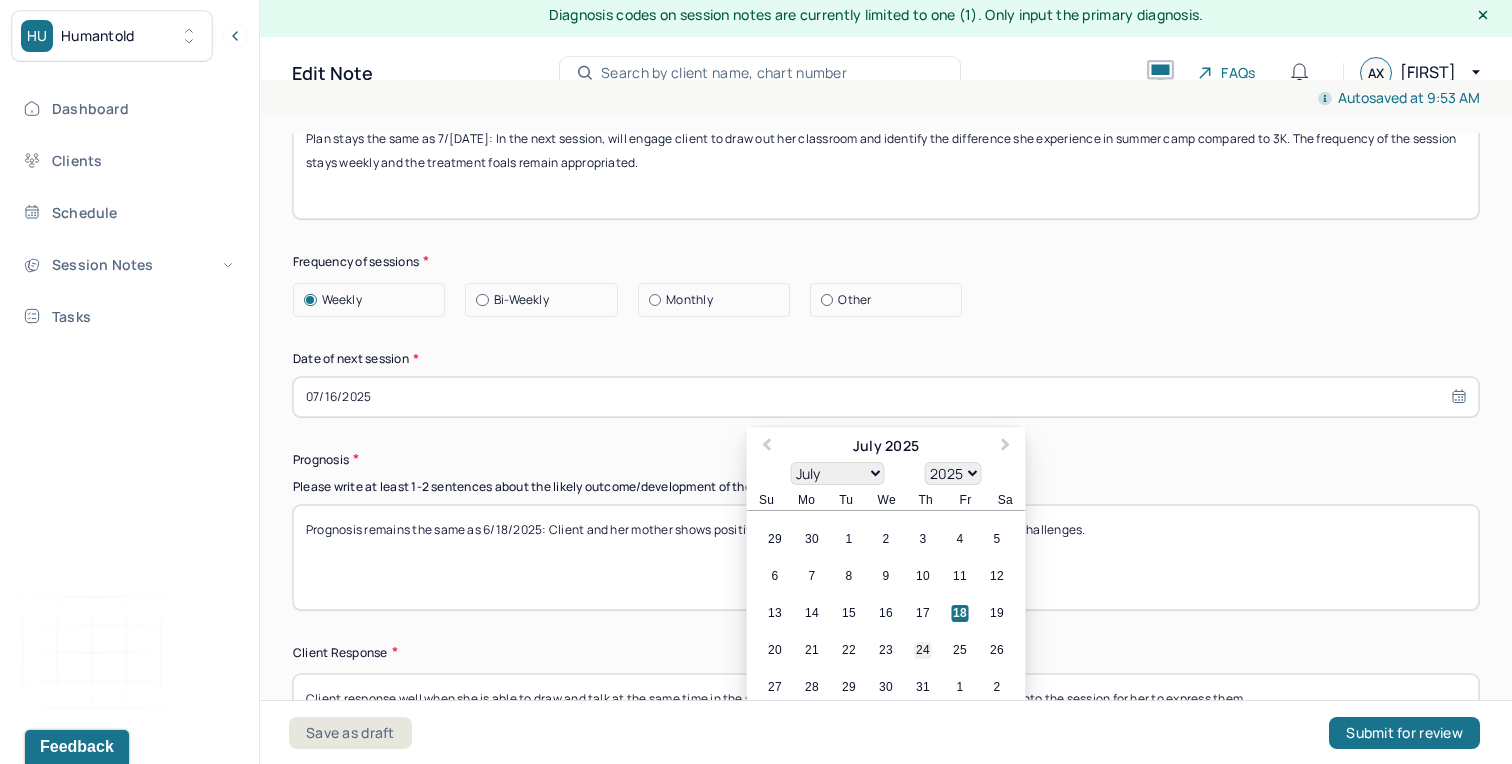 click on "24" at bounding box center [923, 650] 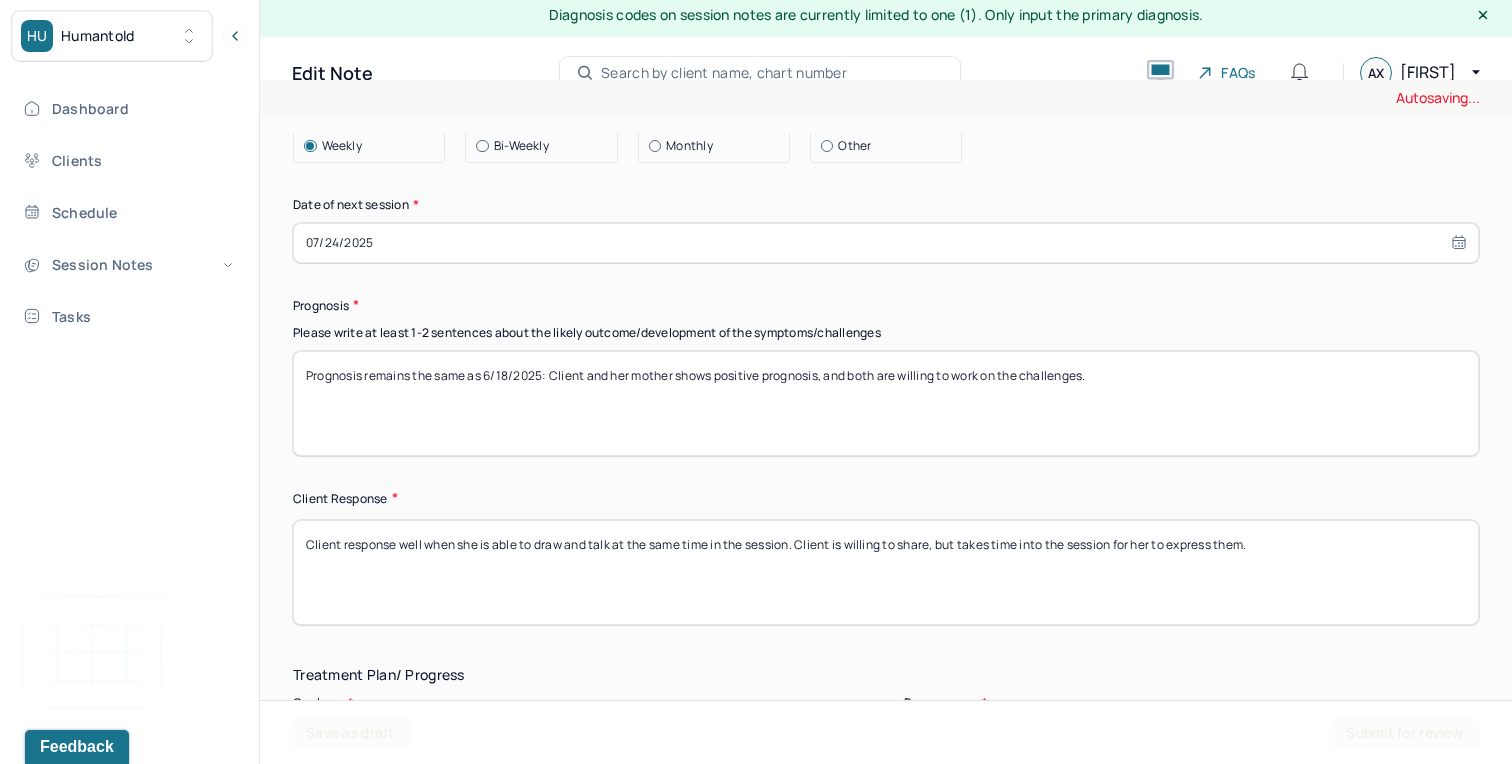 scroll, scrollTop: 2577, scrollLeft: 0, axis: vertical 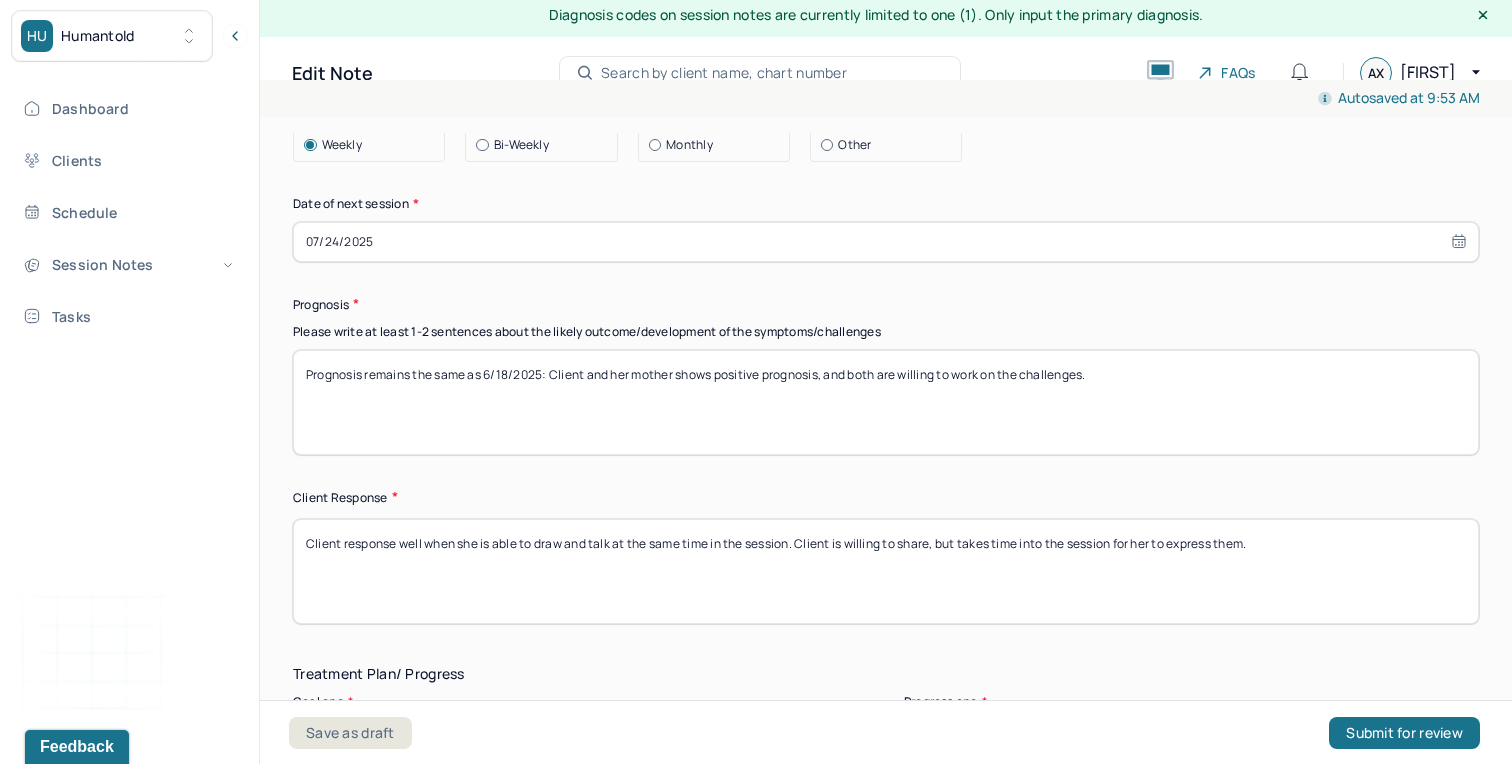 drag, startPoint x: 551, startPoint y: 366, endPoint x: 287, endPoint y: 368, distance: 264.00757 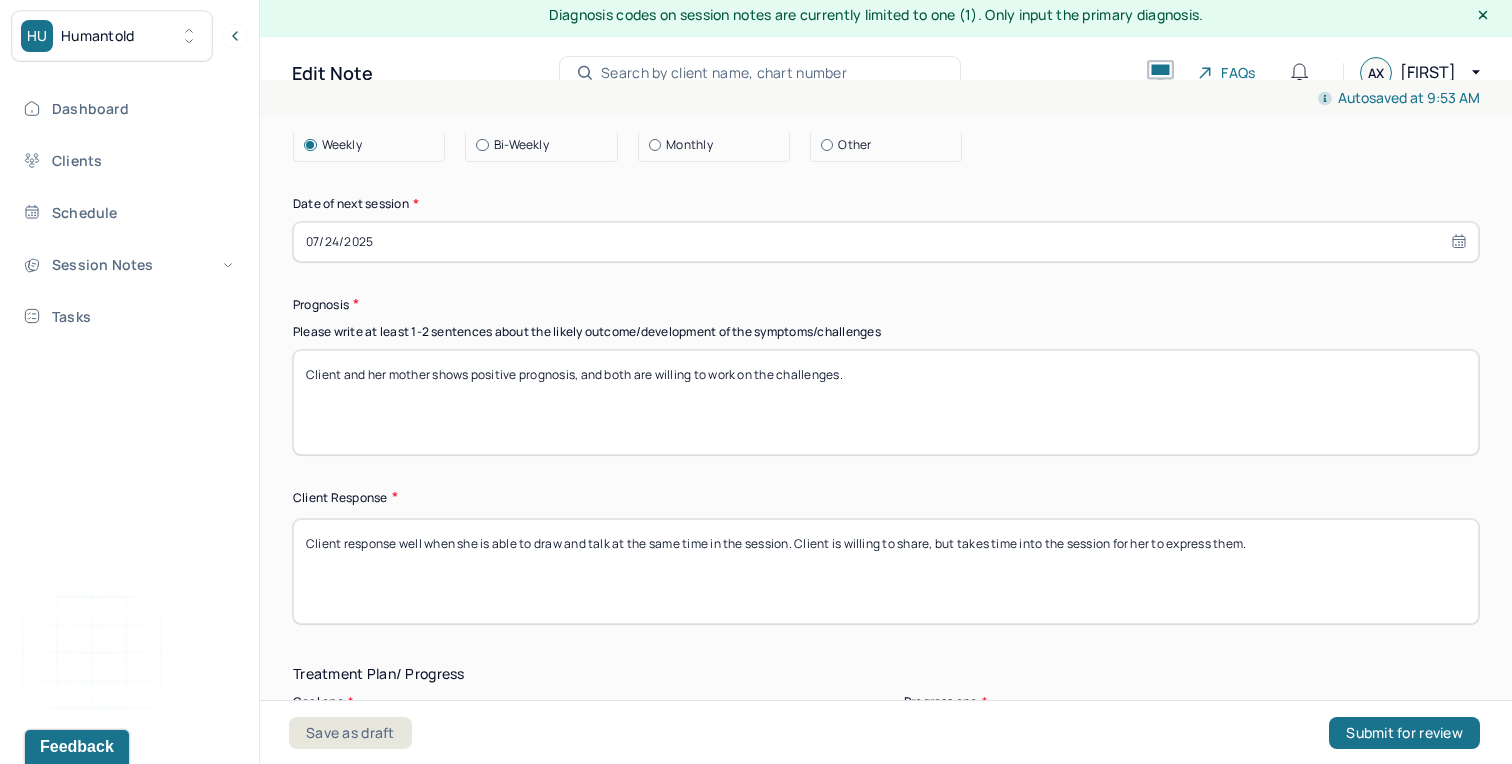 drag, startPoint x: 874, startPoint y: 362, endPoint x: 610, endPoint y: 361, distance: 264.0019 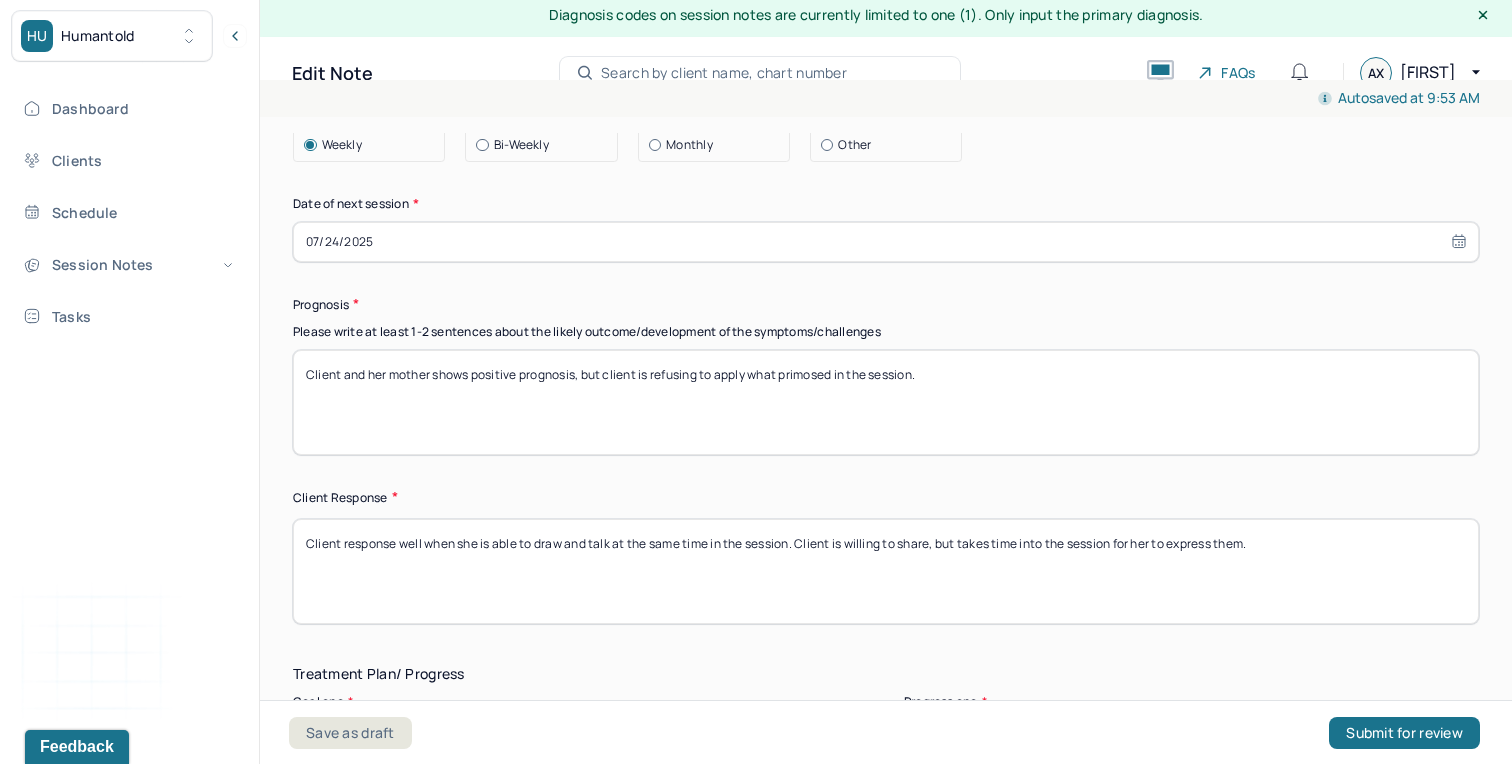 click on "Client and her mother shows positive prognosis, and both are willing to work on the challenges." at bounding box center [886, 402] 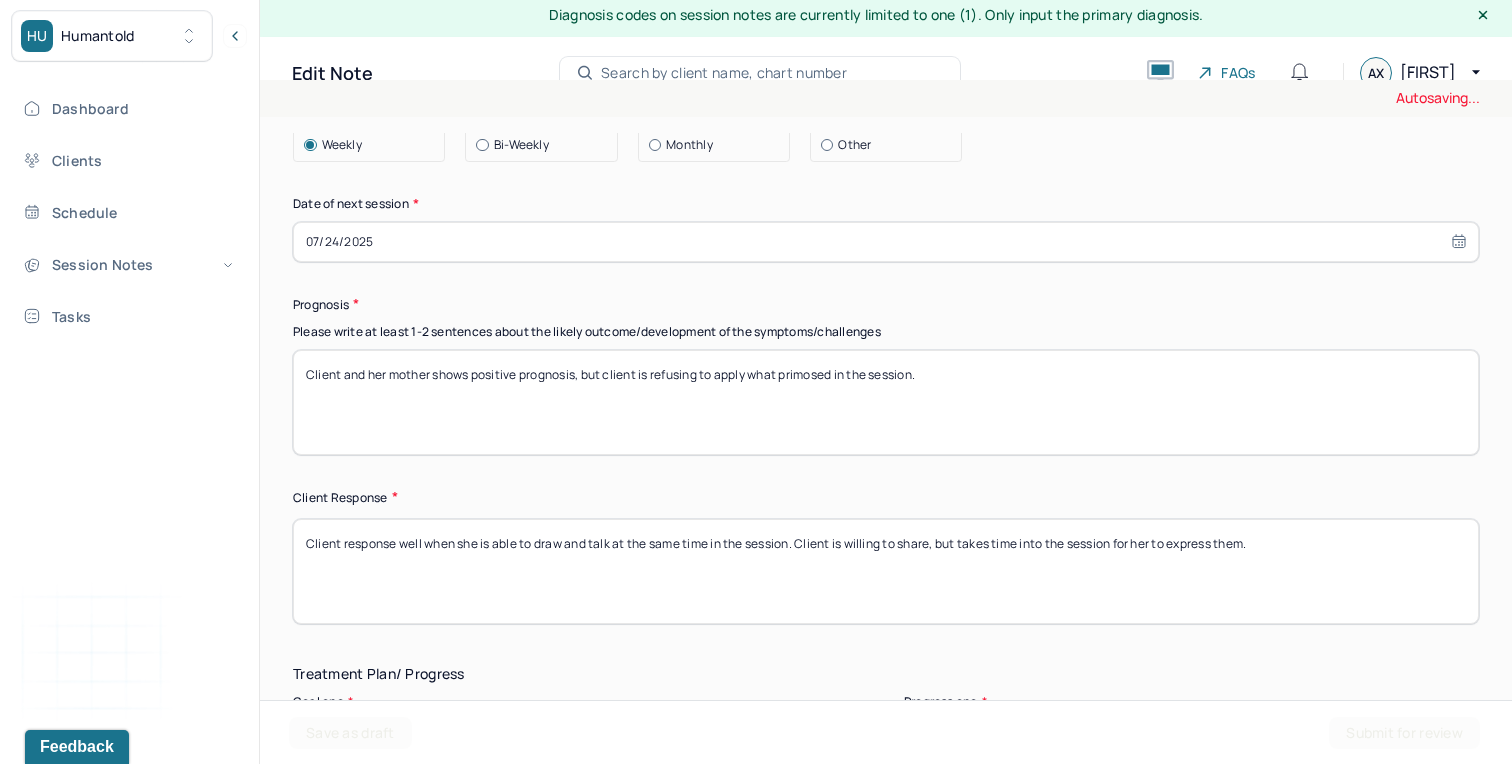 click on "Client and her mother shows positive prognosis, and both are willing to work on the challenges." at bounding box center (886, 402) 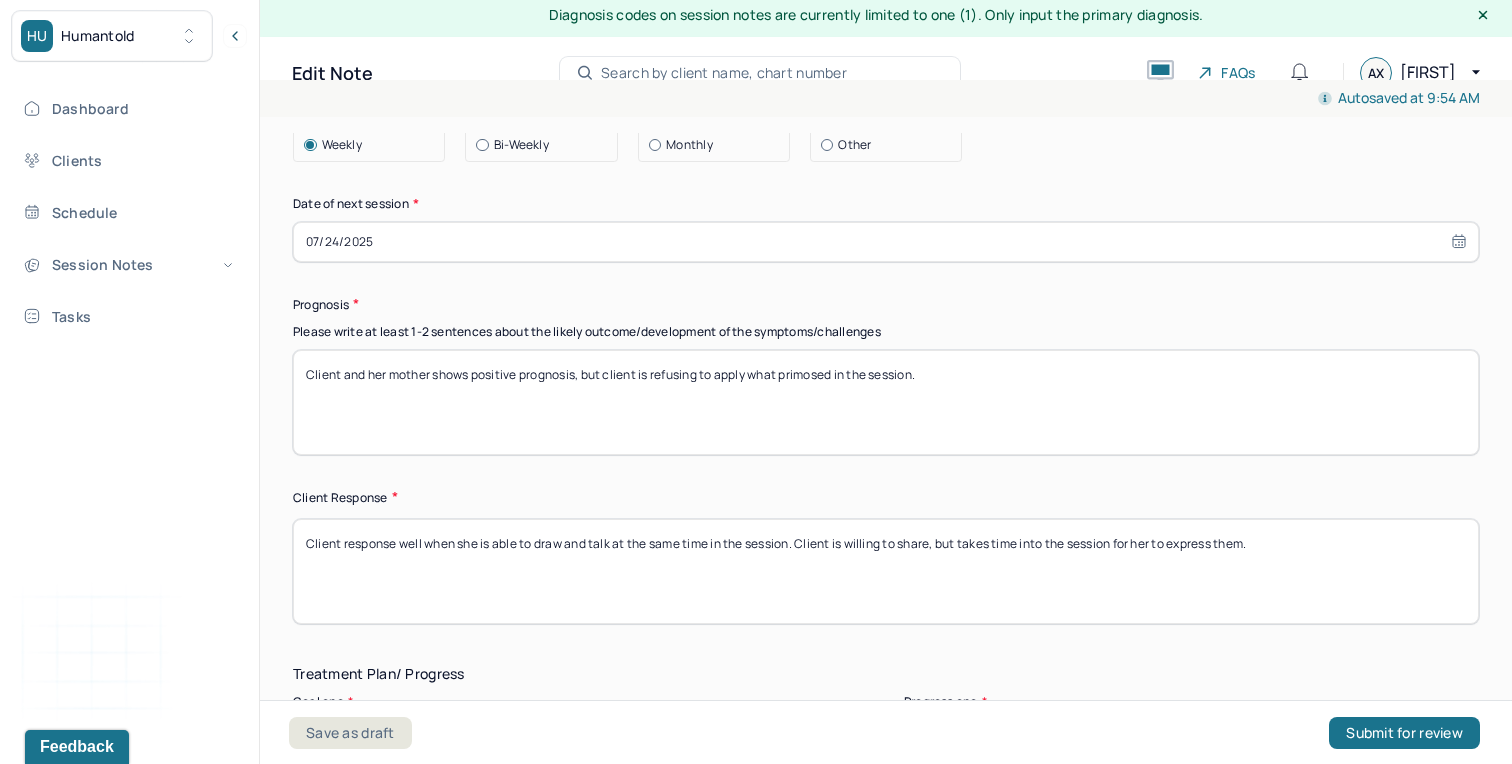 paste on "omi" 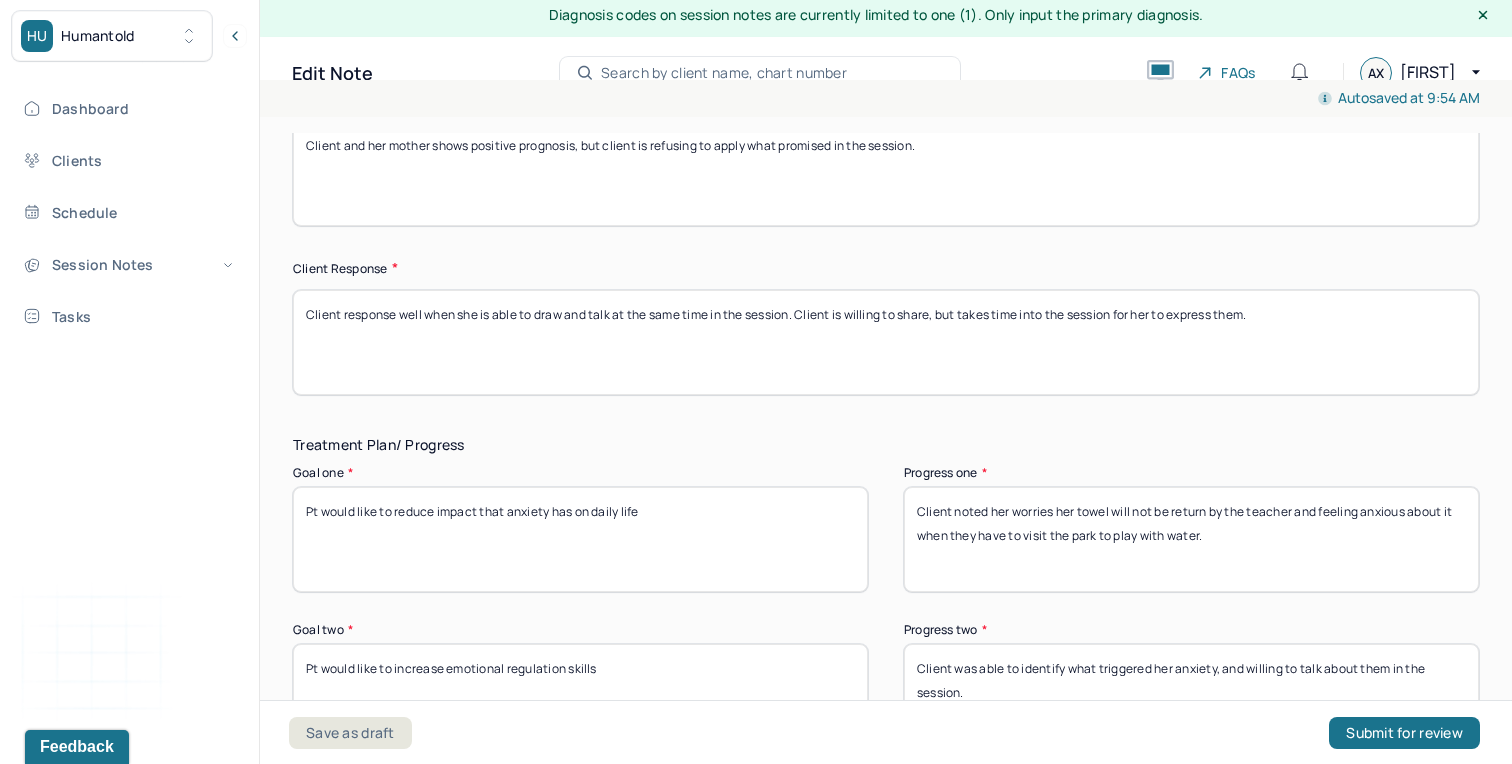 scroll, scrollTop: 2807, scrollLeft: 0, axis: vertical 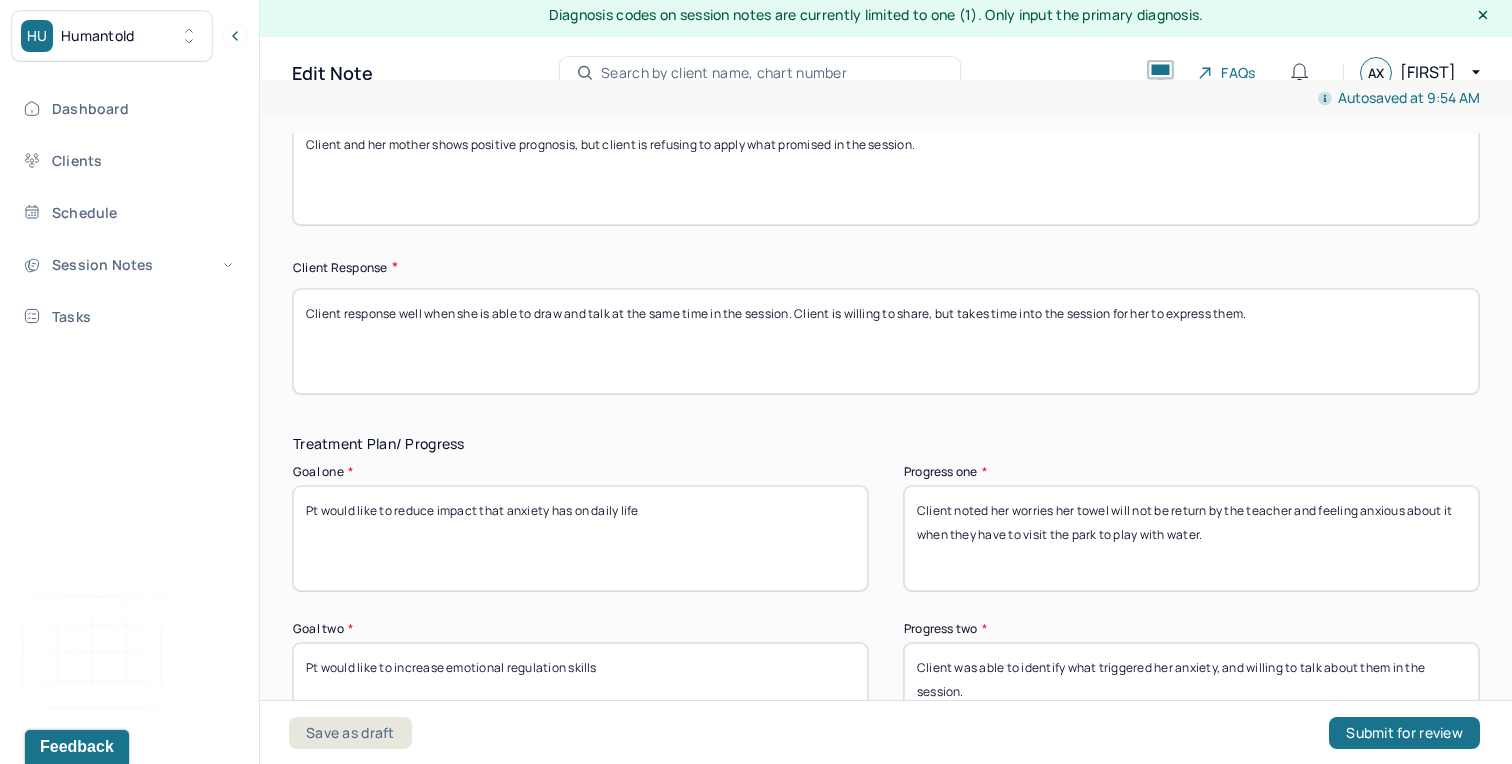 type on "Client and her mother shows positive prognosis, but client is refusing to apply what promised in the session." 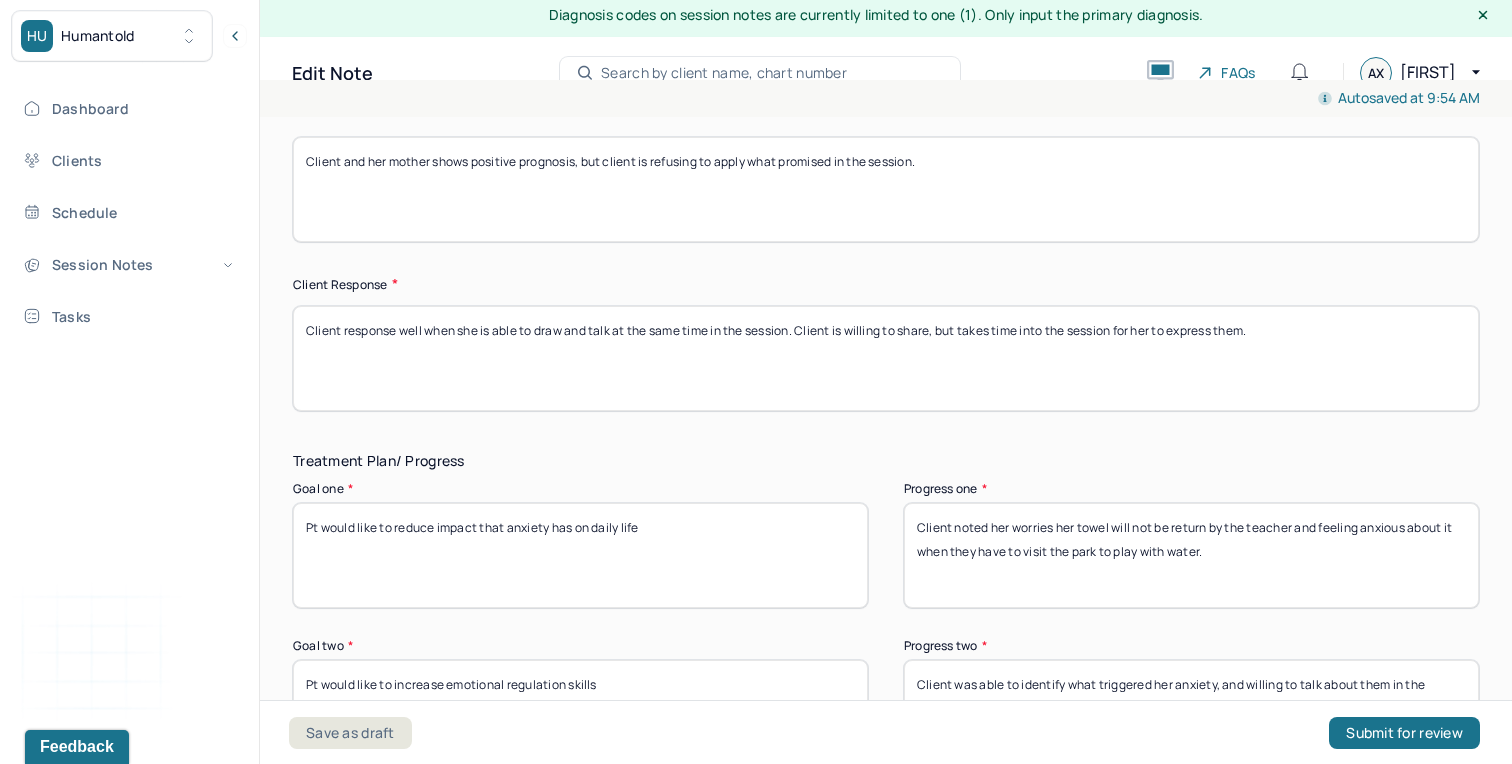 scroll, scrollTop: 2775, scrollLeft: 0, axis: vertical 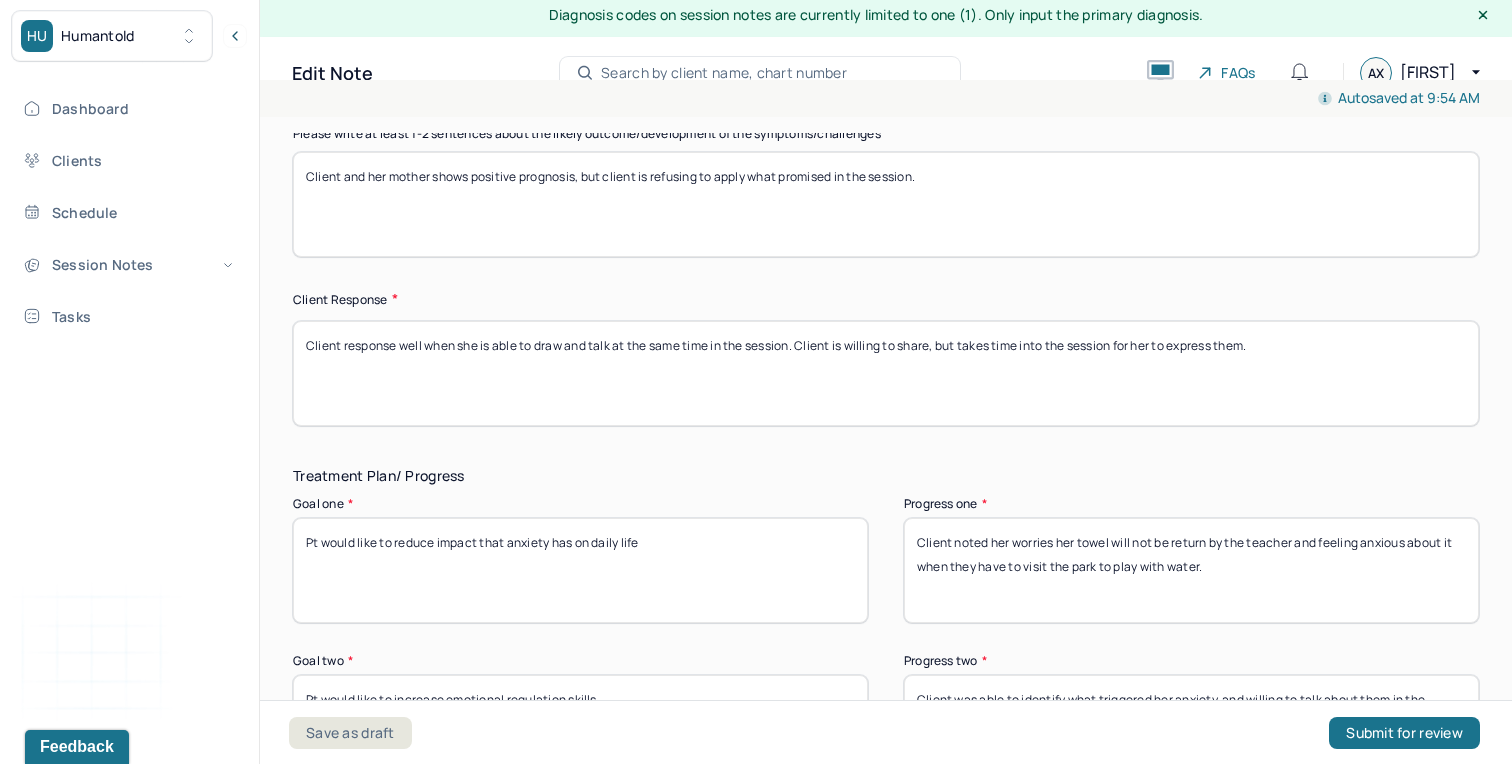 drag, startPoint x: 1277, startPoint y: 343, endPoint x: 341, endPoint y: 332, distance: 936.06464 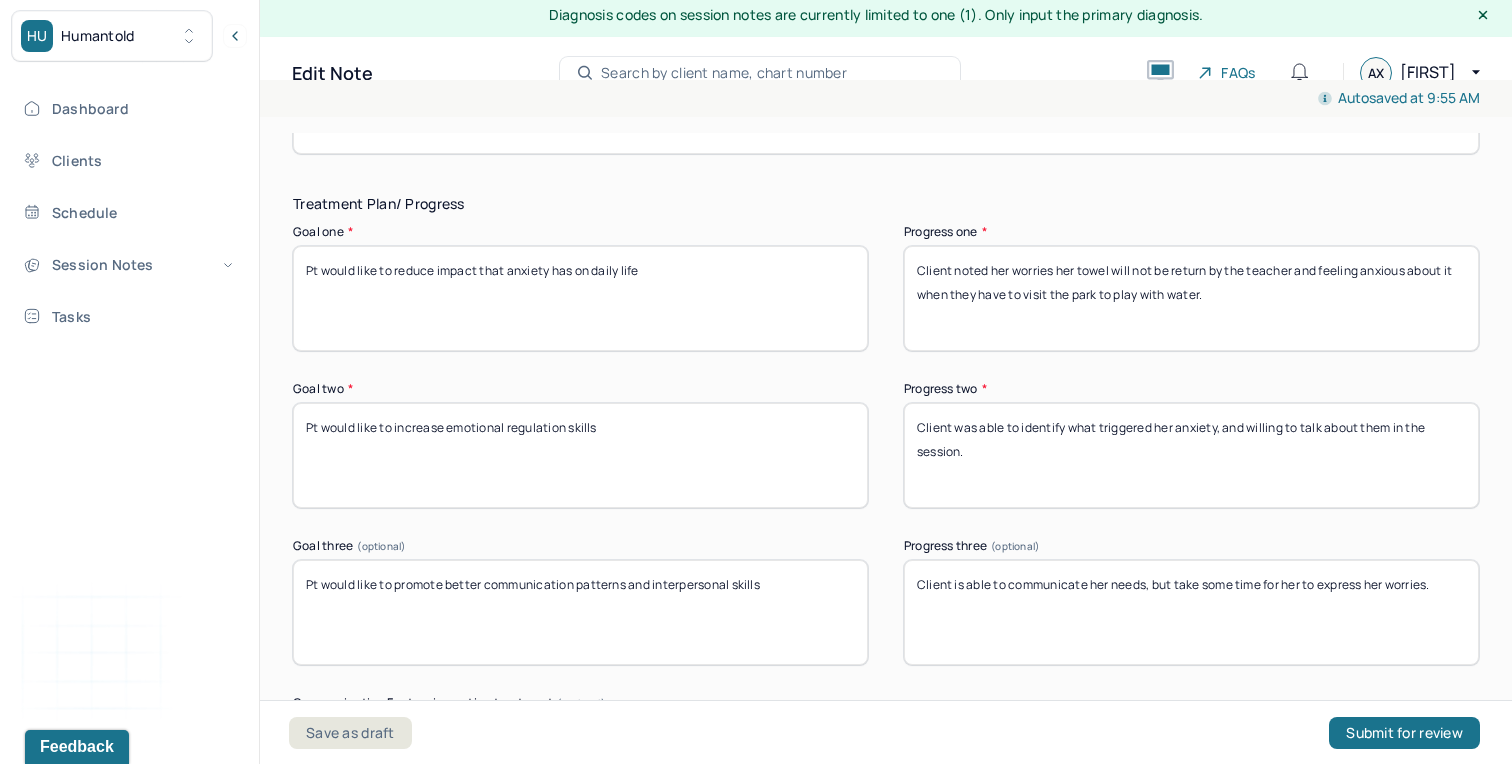 scroll, scrollTop: 3050, scrollLeft: 0, axis: vertical 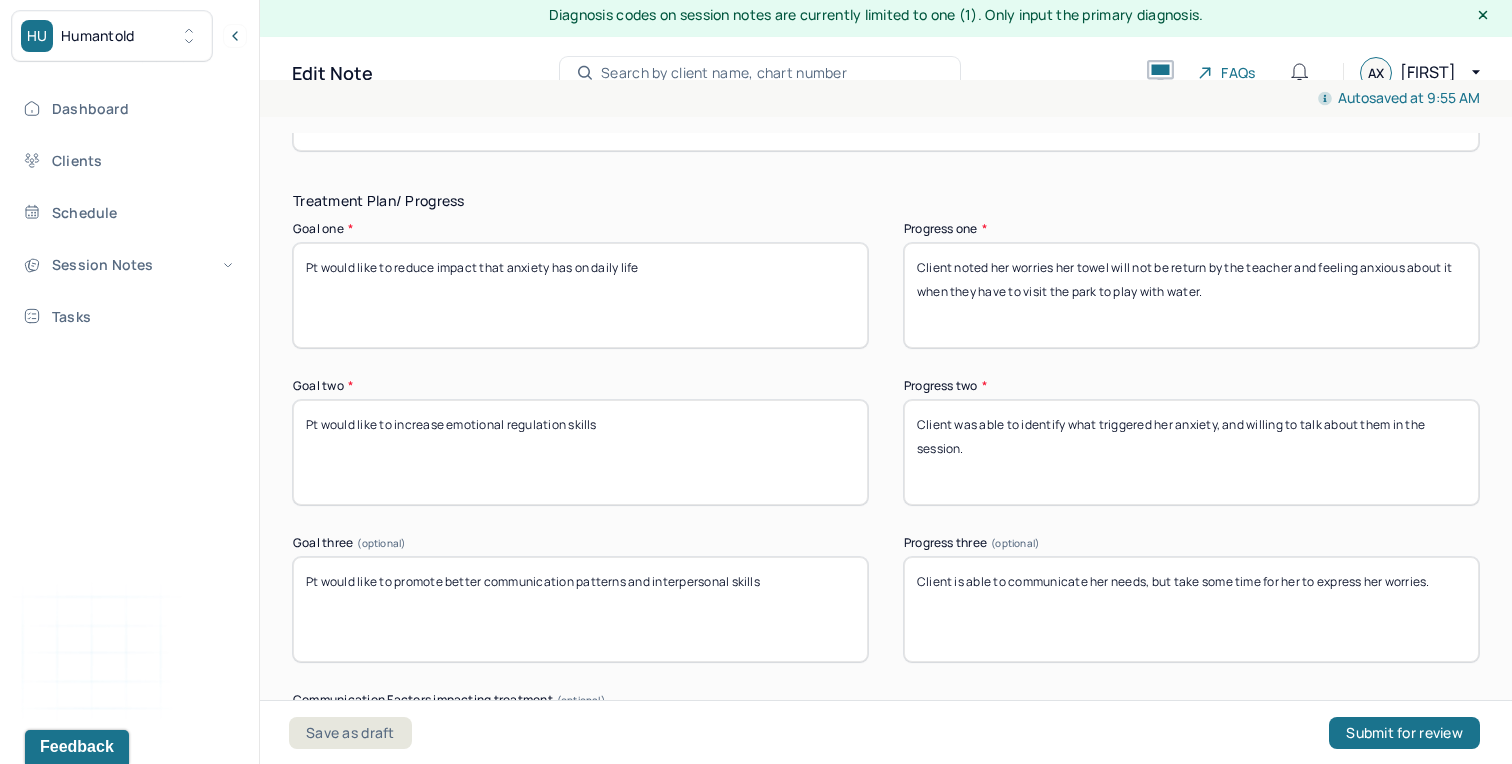 type on "Client is willing to share about her feelings and what happened, but refused to answer some of the questions she doesn't want to." 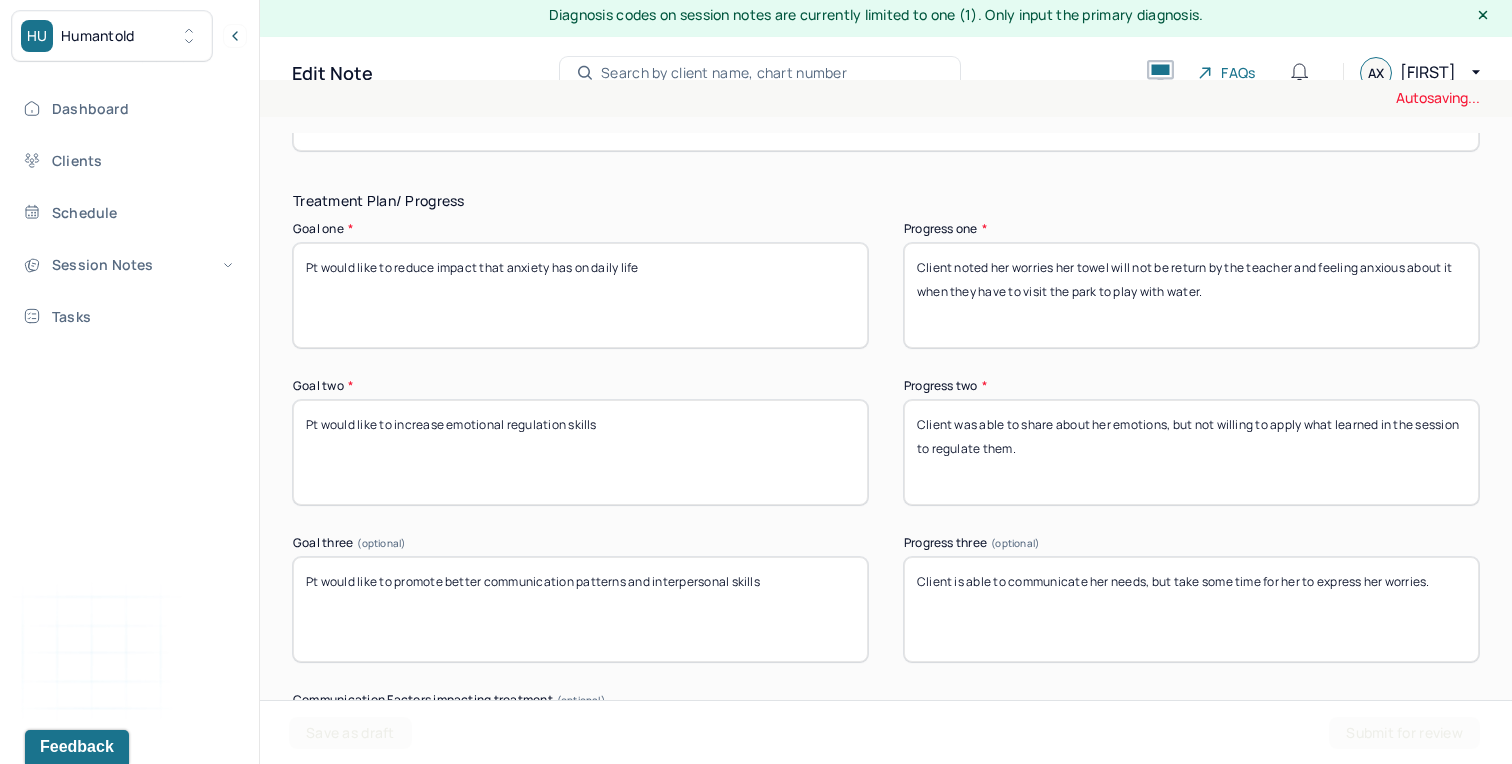 type on "Client was able to share about her emotions, but not willing to apply what learned in the session to regulate them." 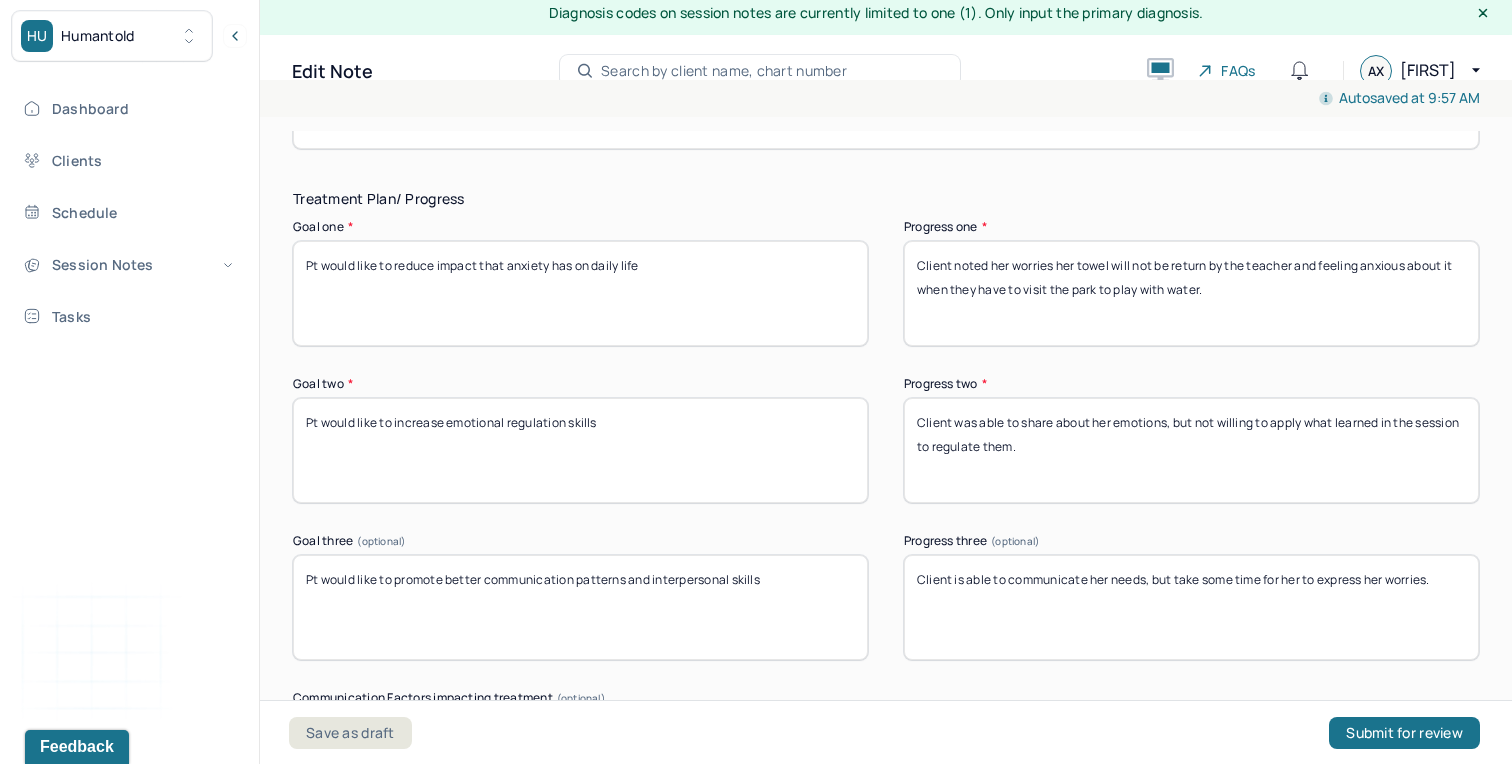 drag, startPoint x: 1235, startPoint y: 297, endPoint x: 965, endPoint y: 269, distance: 271.44797 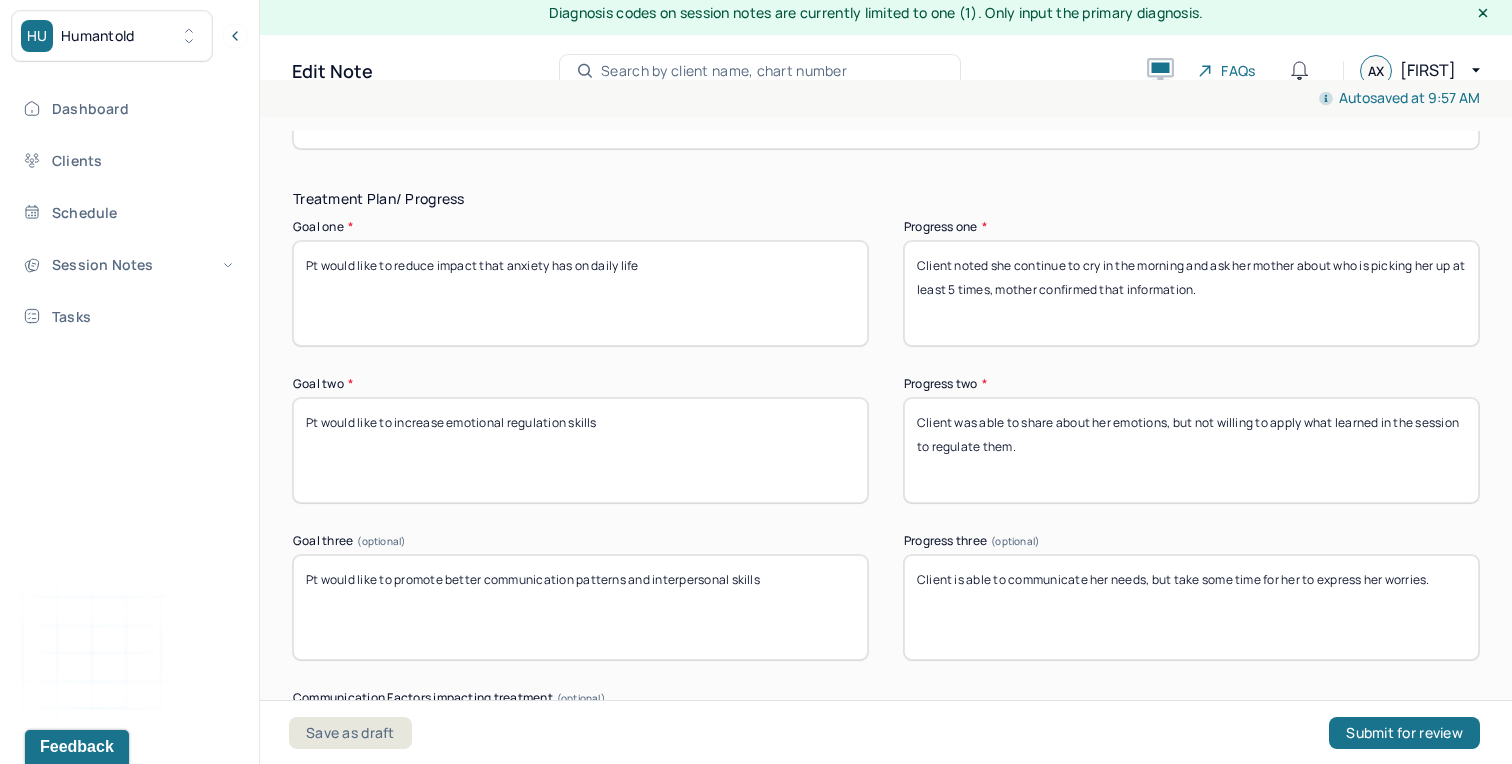 type on "Client noted she continue to cry in the morning and ask her mother about who is picking her up at least 5 times, mother confirmed that information." 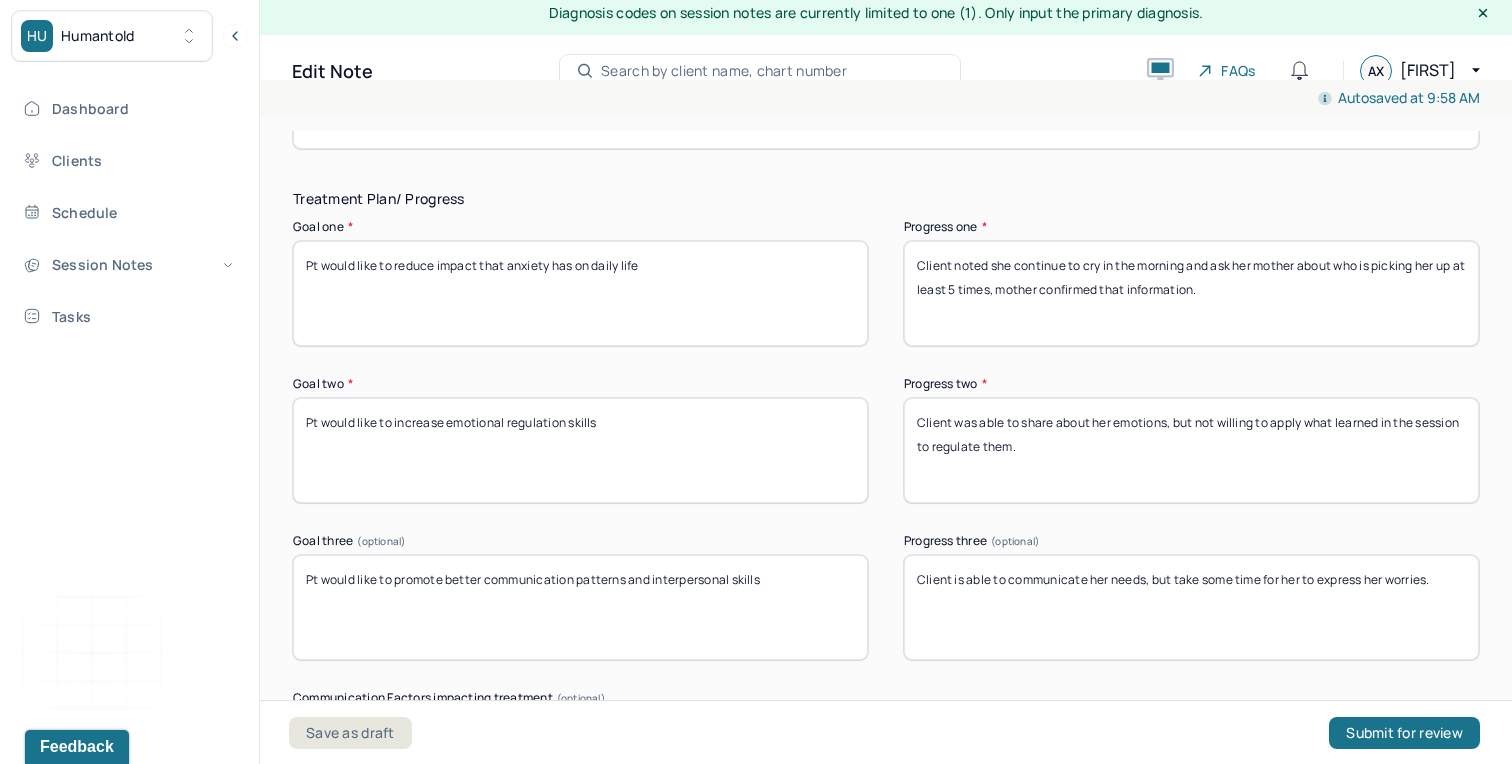 drag, startPoint x: 1449, startPoint y: 583, endPoint x: 955, endPoint y: 578, distance: 494.0253 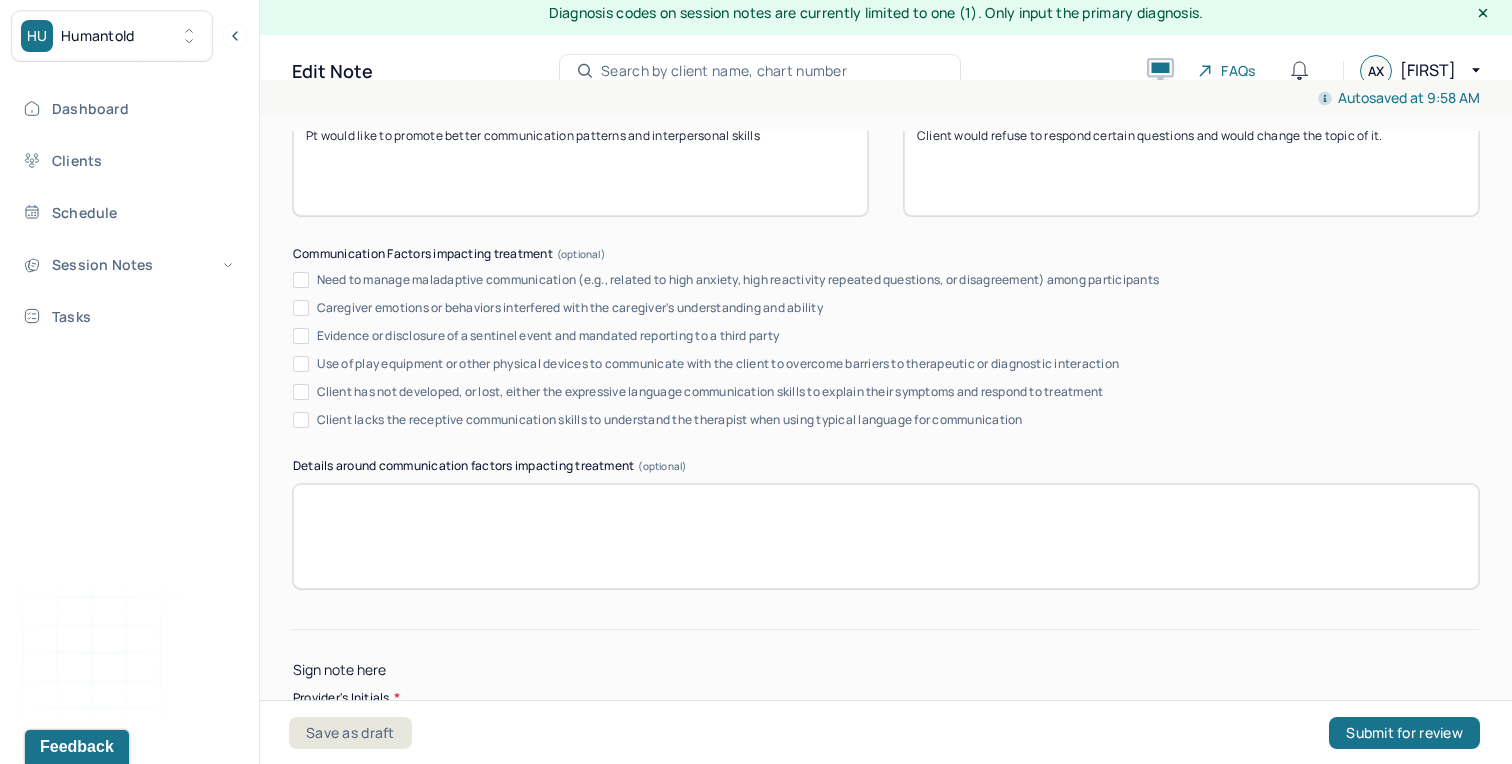 scroll, scrollTop: 3630, scrollLeft: 0, axis: vertical 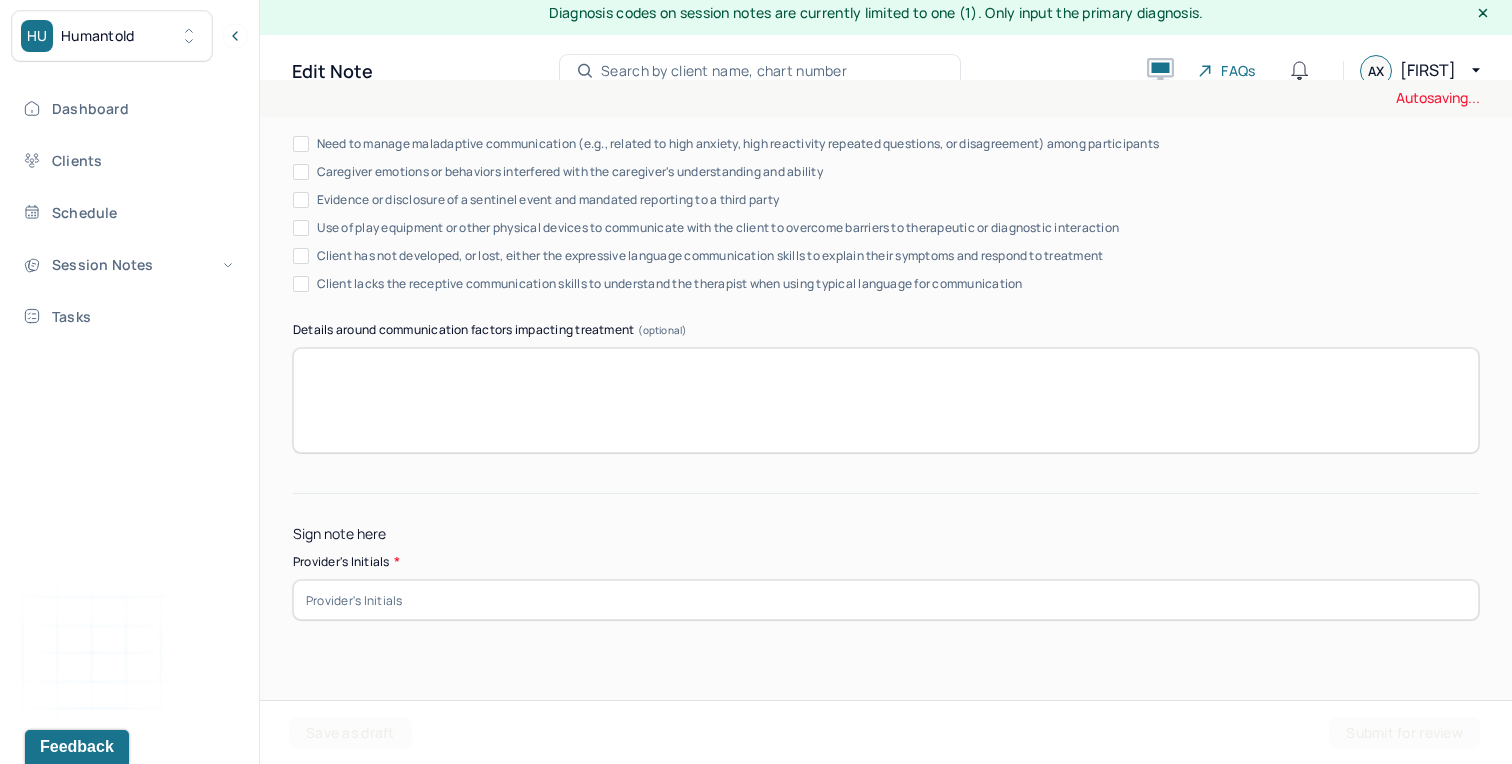 type on "Client would refuse to respond certain questions and would change the topic of it." 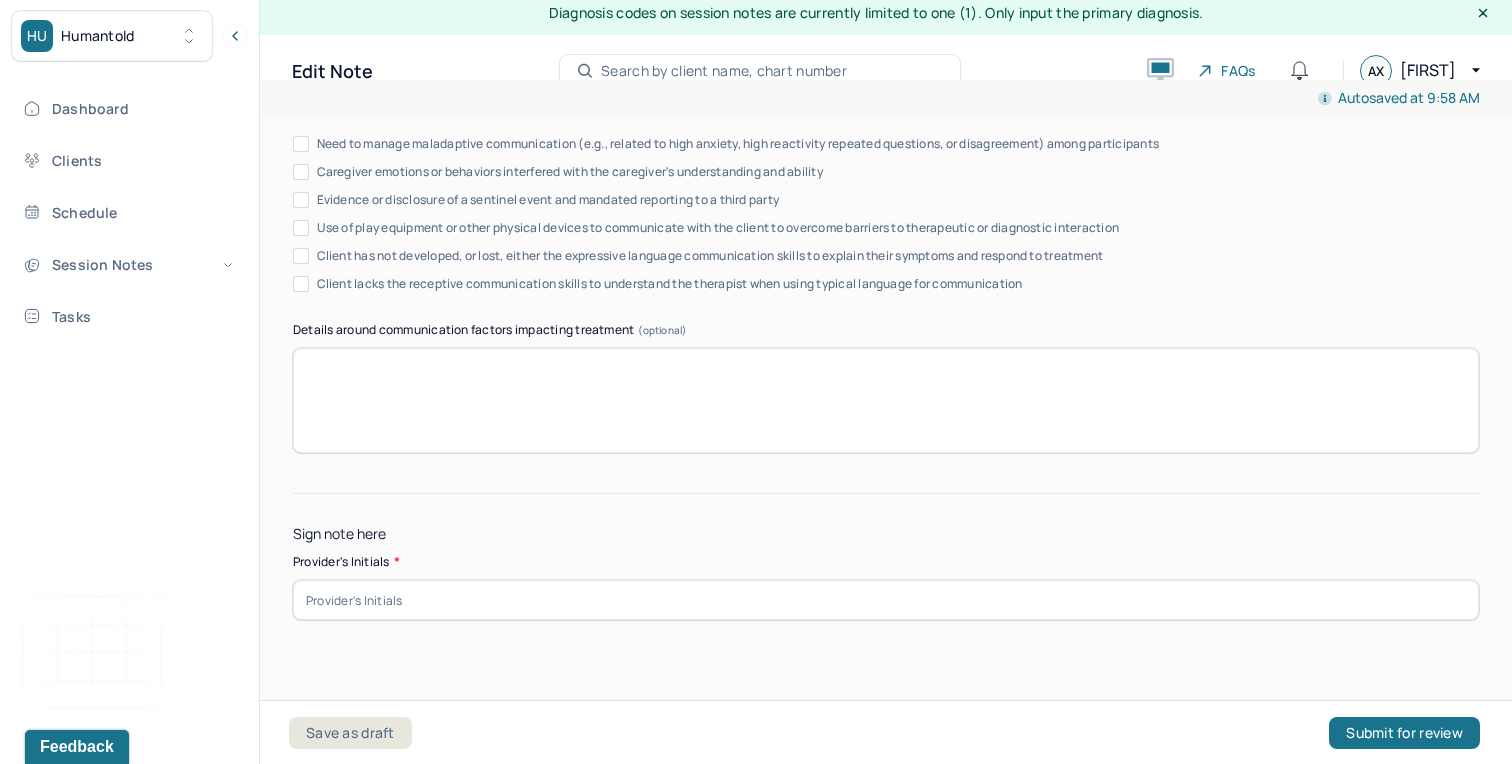 click at bounding box center [886, 600] 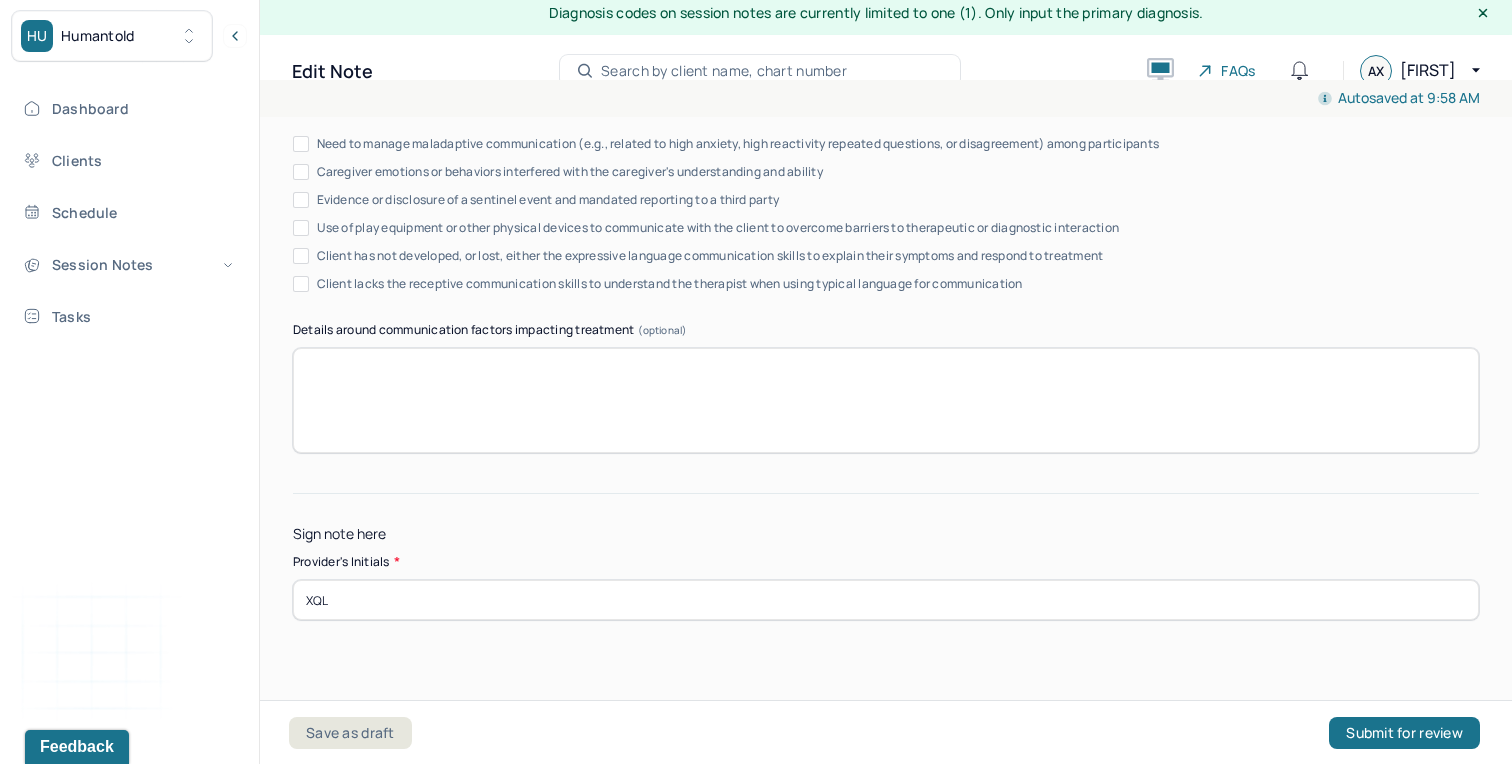 type on "XQL" 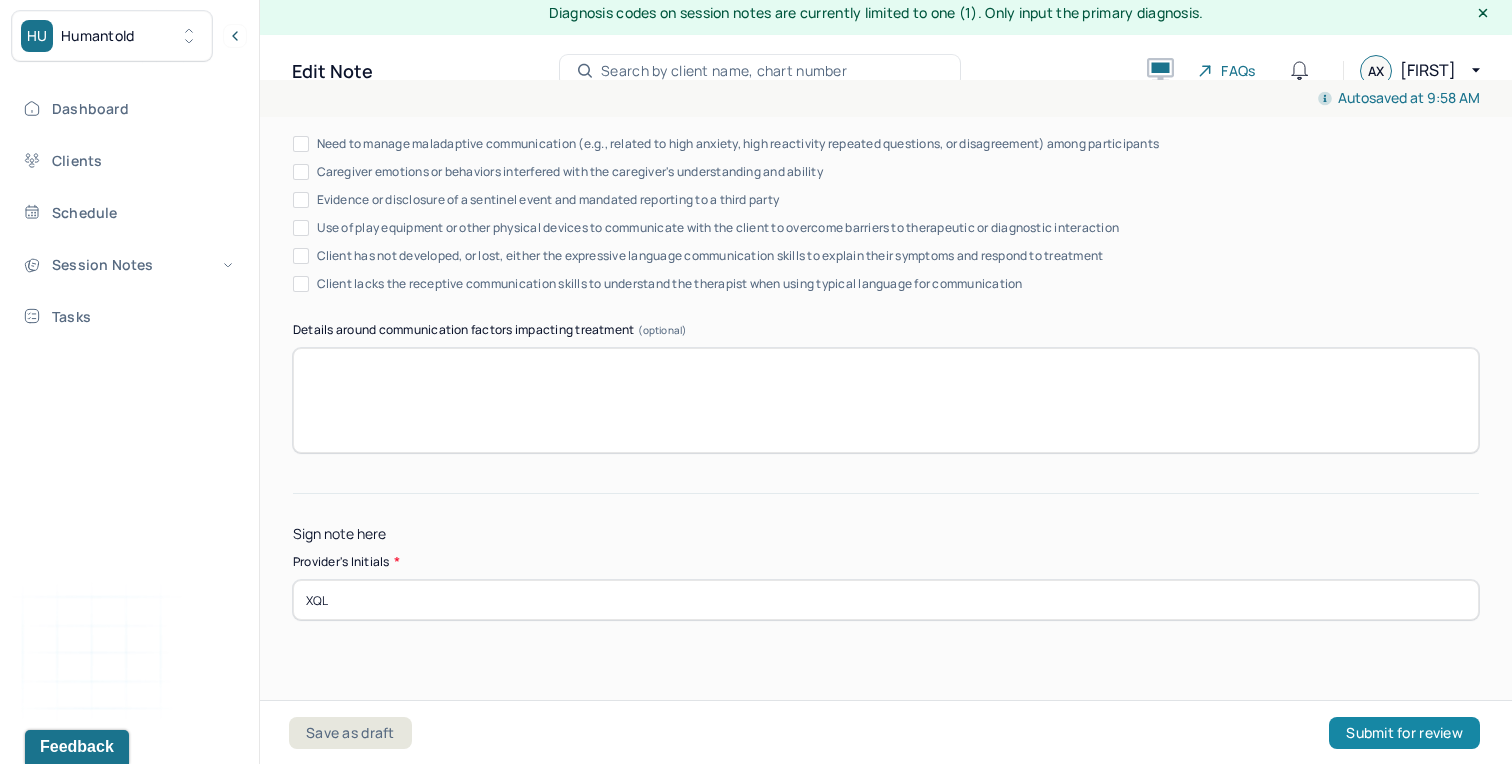 click on "Submit for review" at bounding box center [1404, 733] 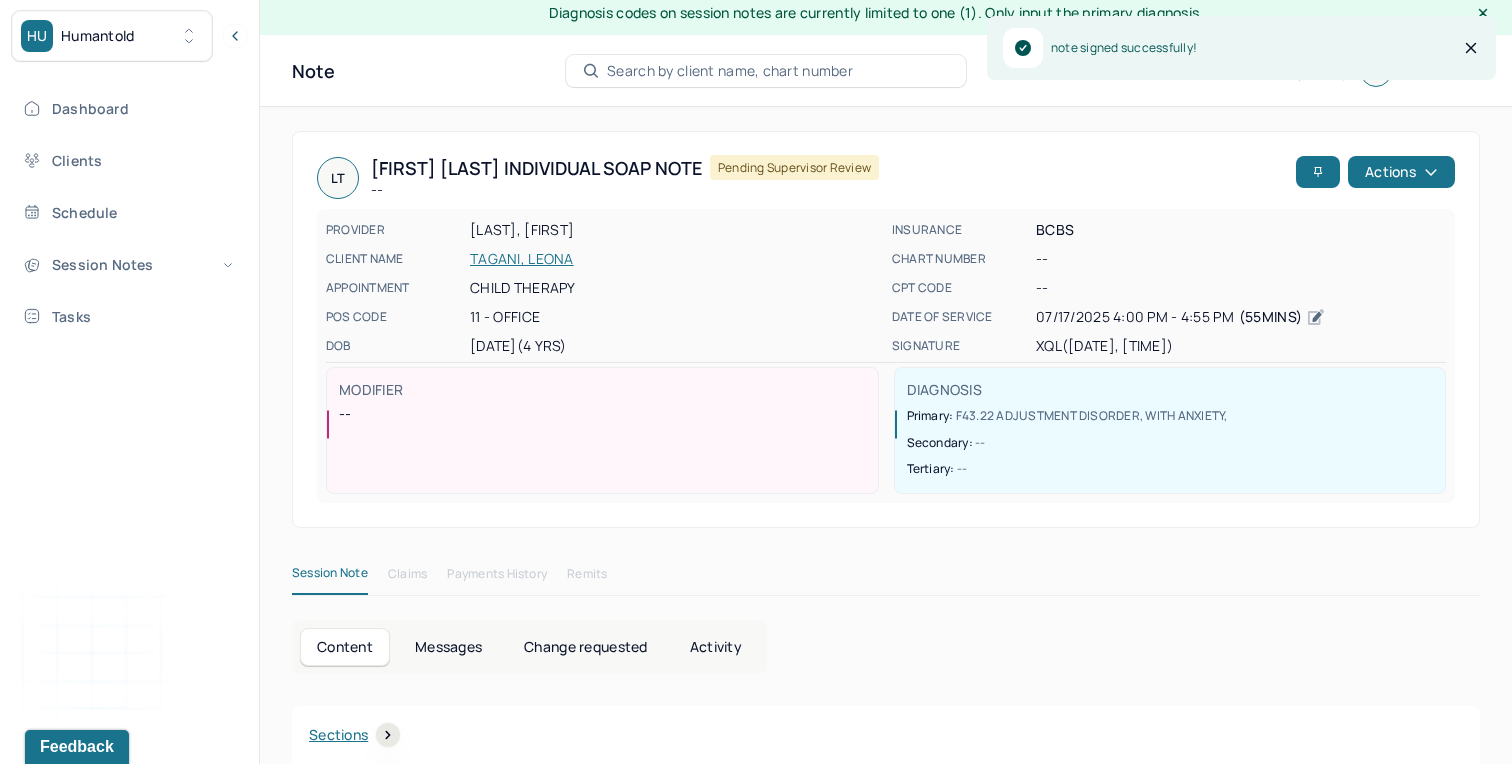 scroll, scrollTop: 0, scrollLeft: 0, axis: both 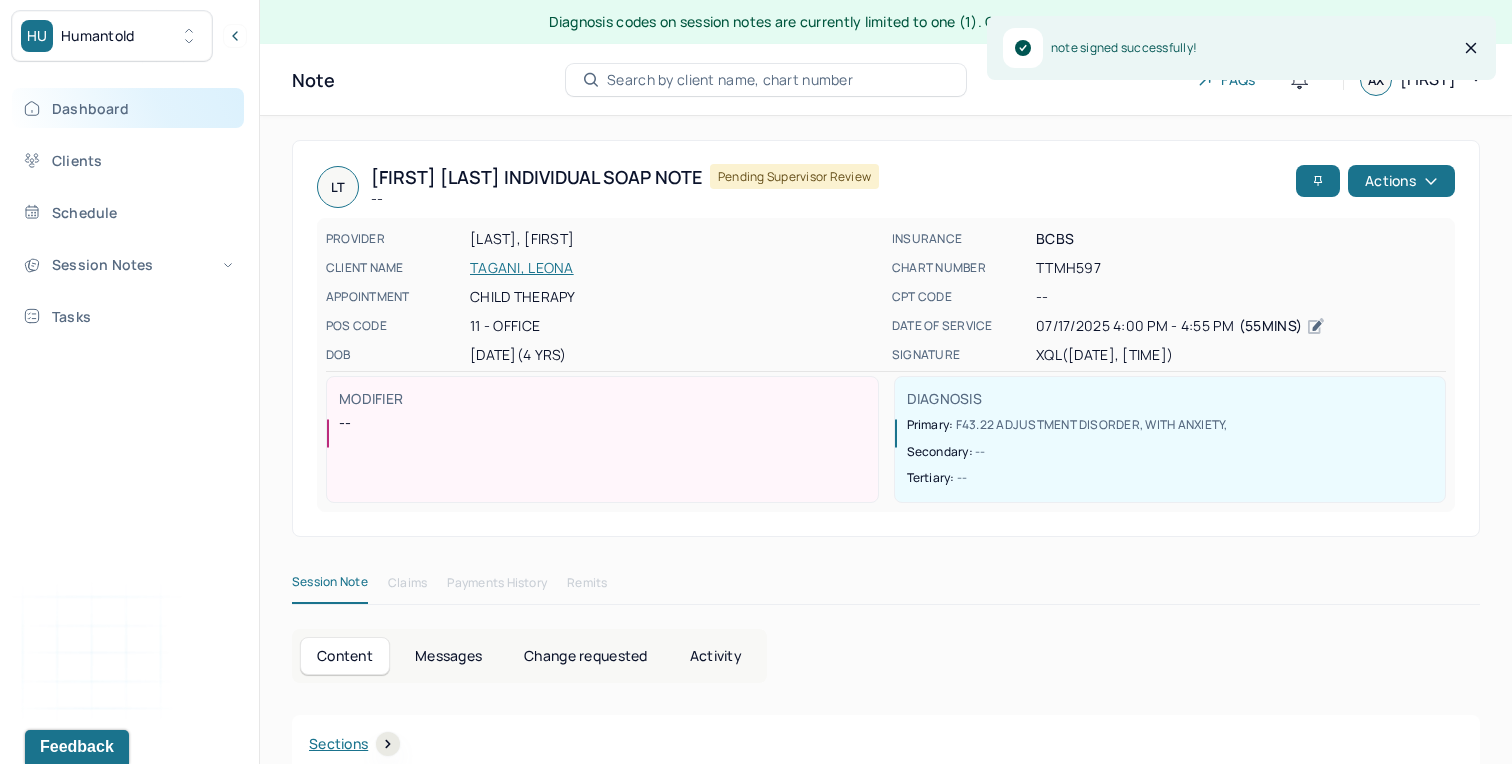 click on "Dashboard" at bounding box center [128, 108] 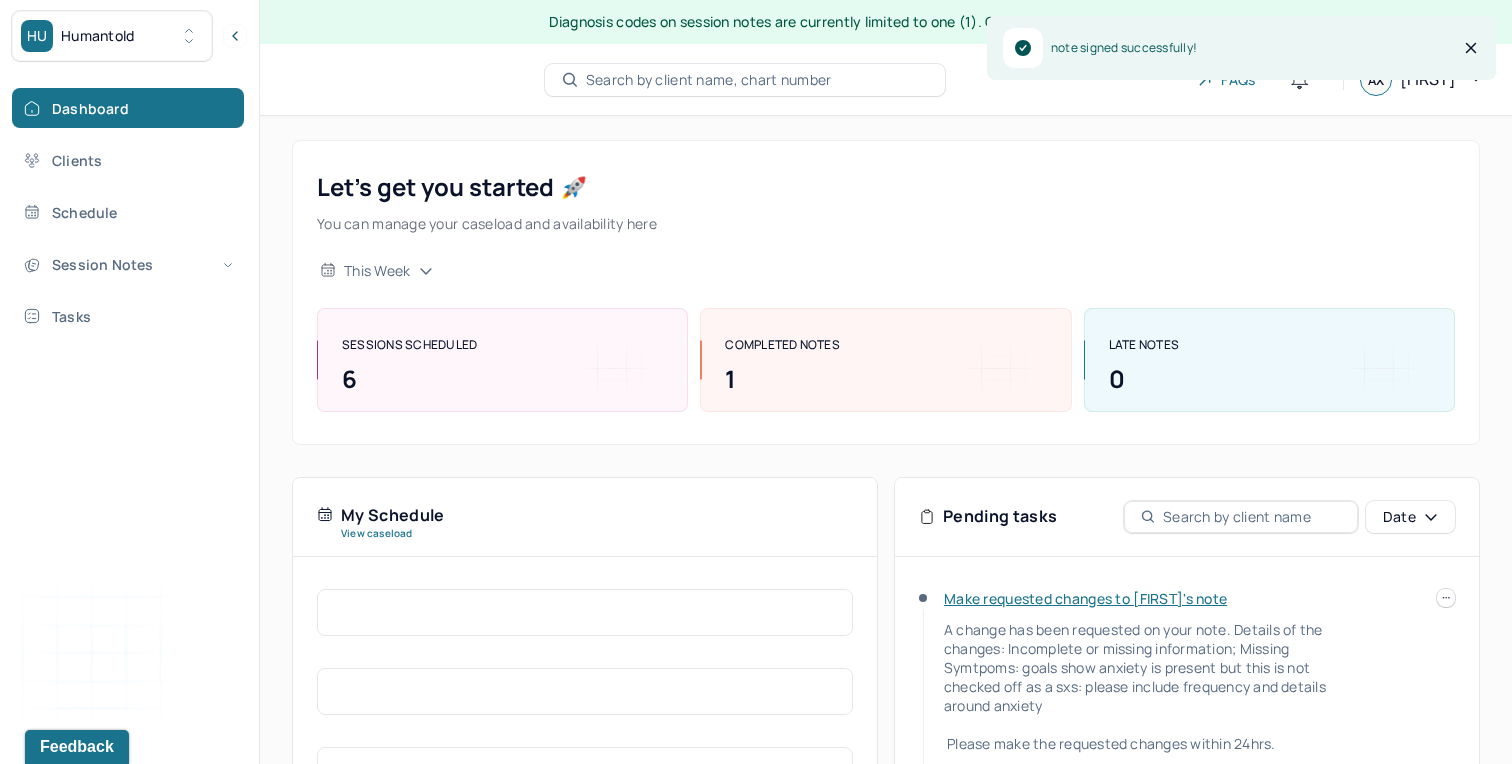 click on "Make requested changes to [FIRST]'s note" at bounding box center (1085, 598) 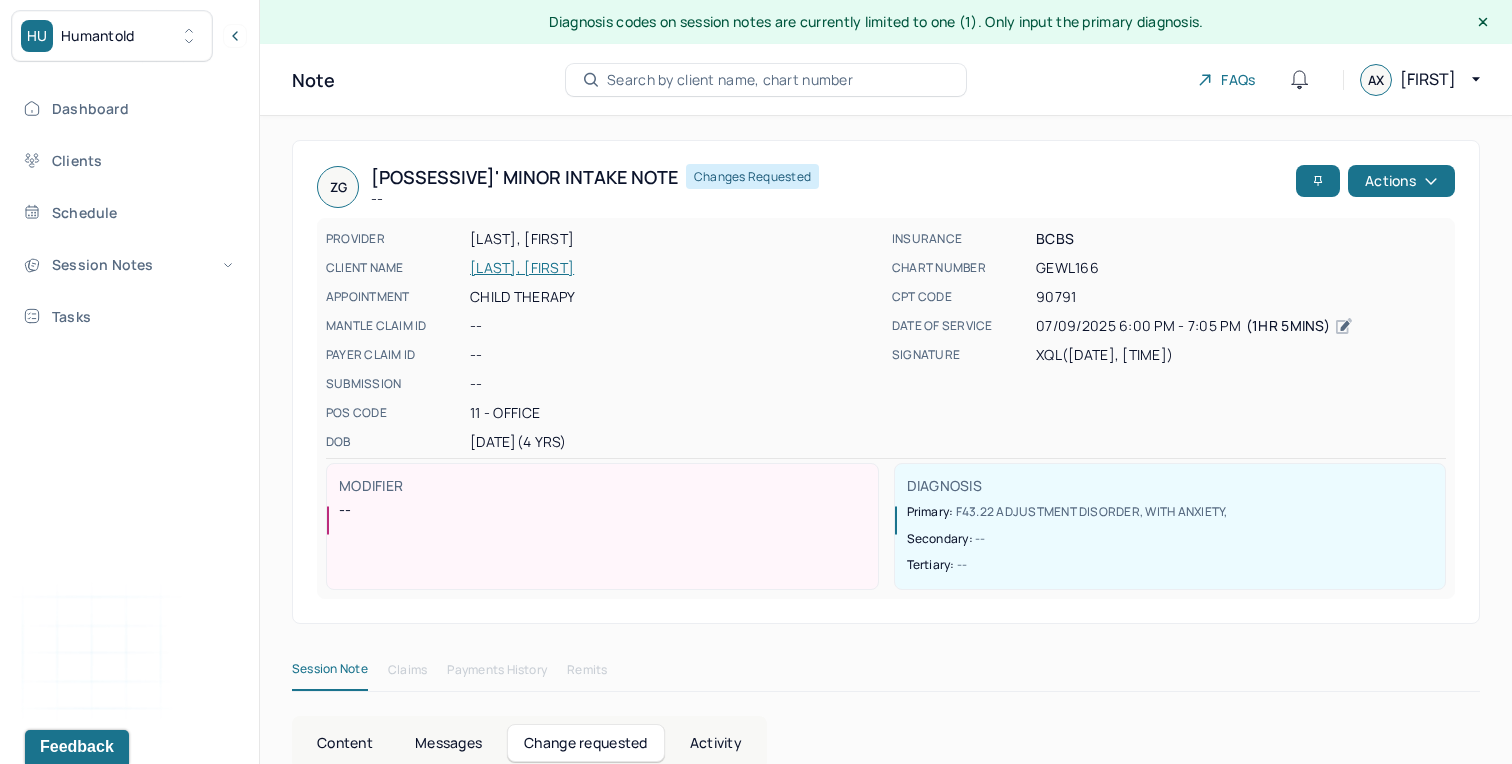 scroll, scrollTop: 176, scrollLeft: 0, axis: vertical 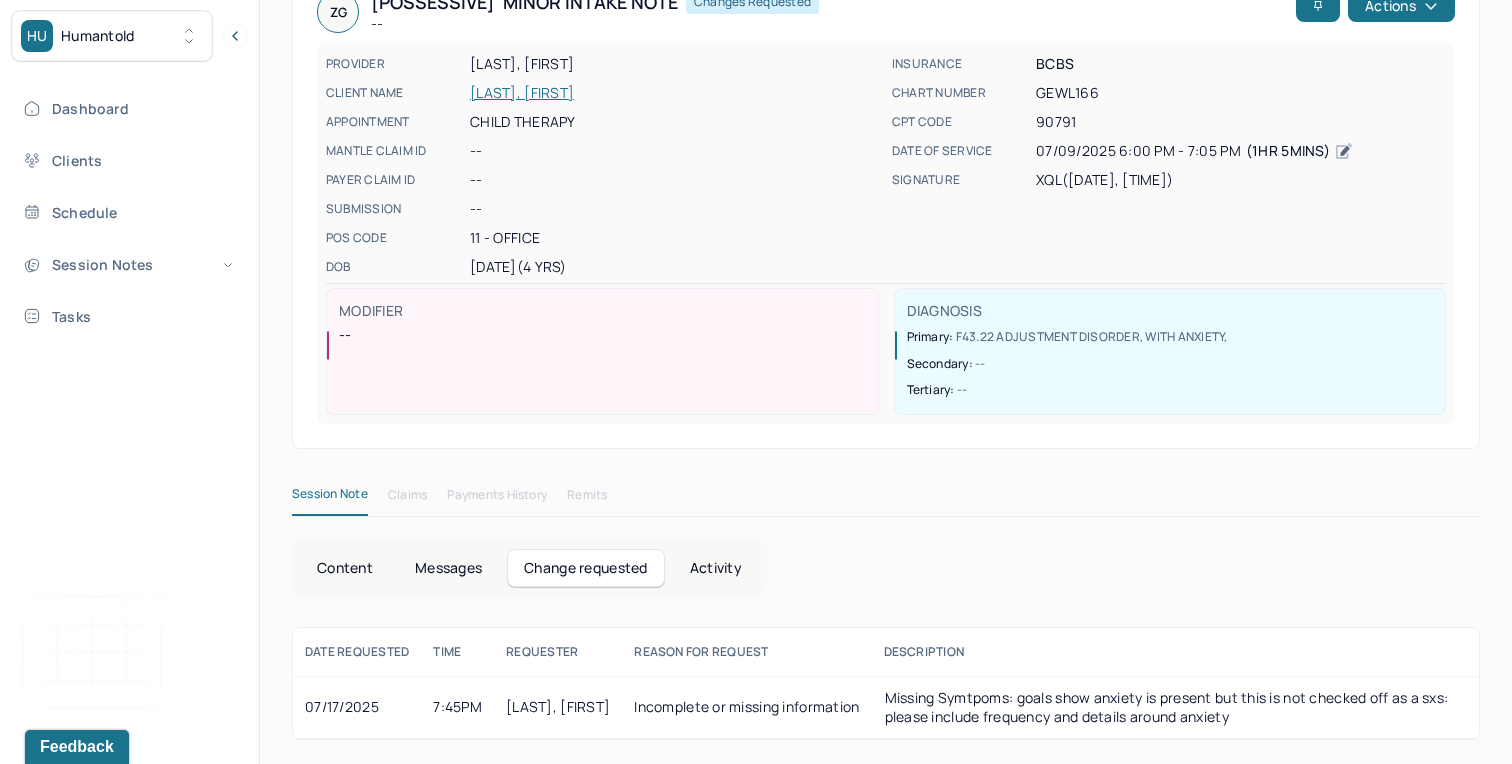 click on "Content" at bounding box center (345, 568) 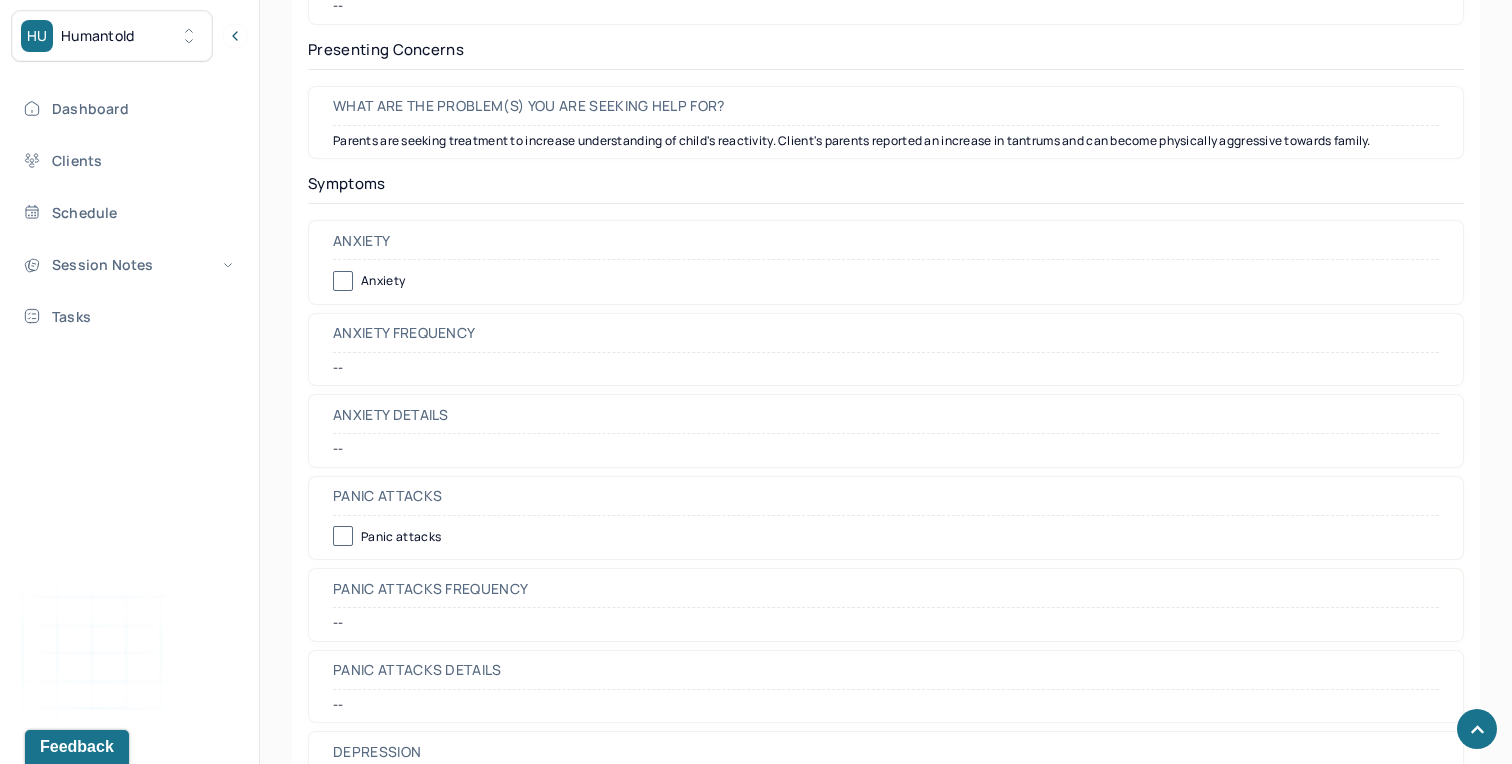 scroll, scrollTop: 3197, scrollLeft: 0, axis: vertical 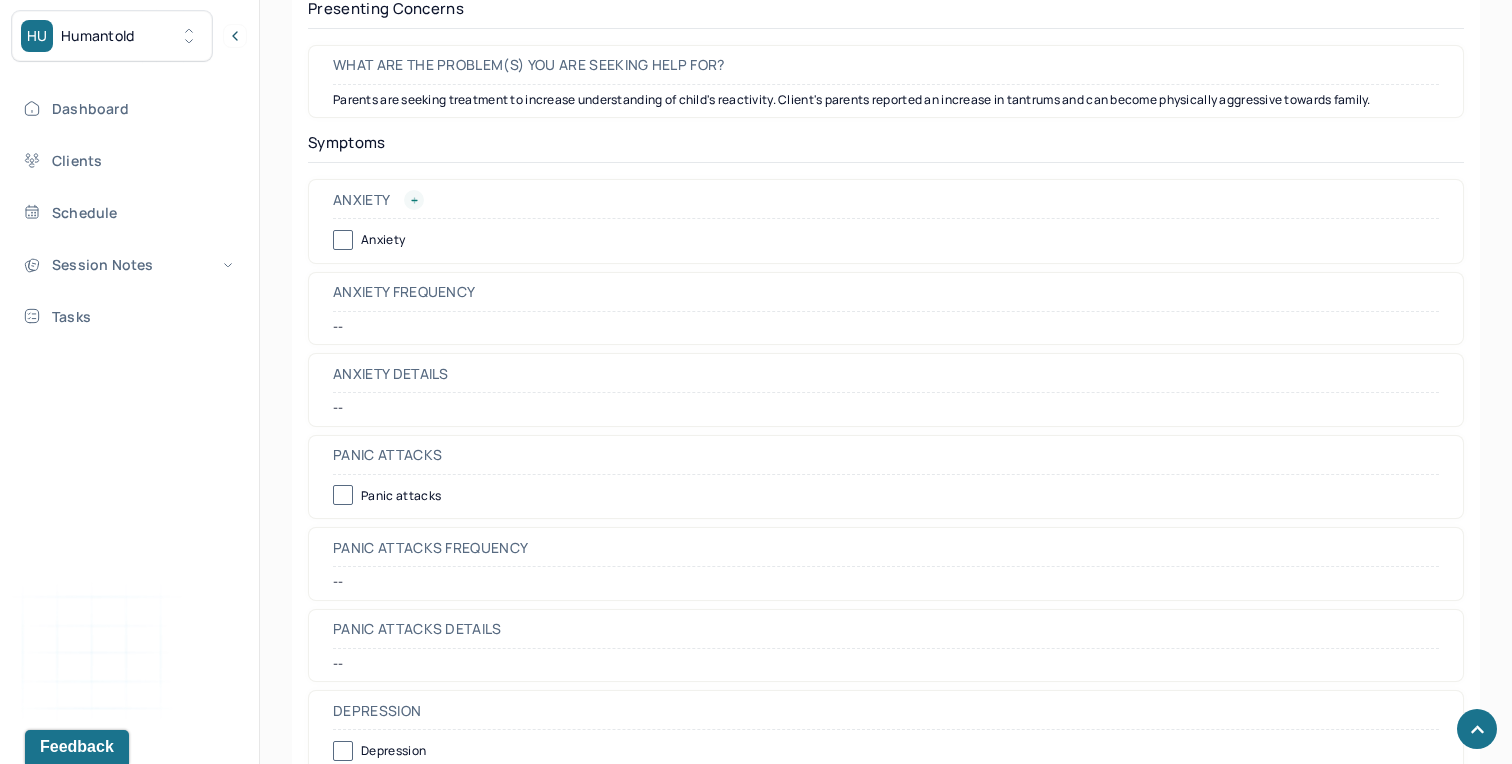 click 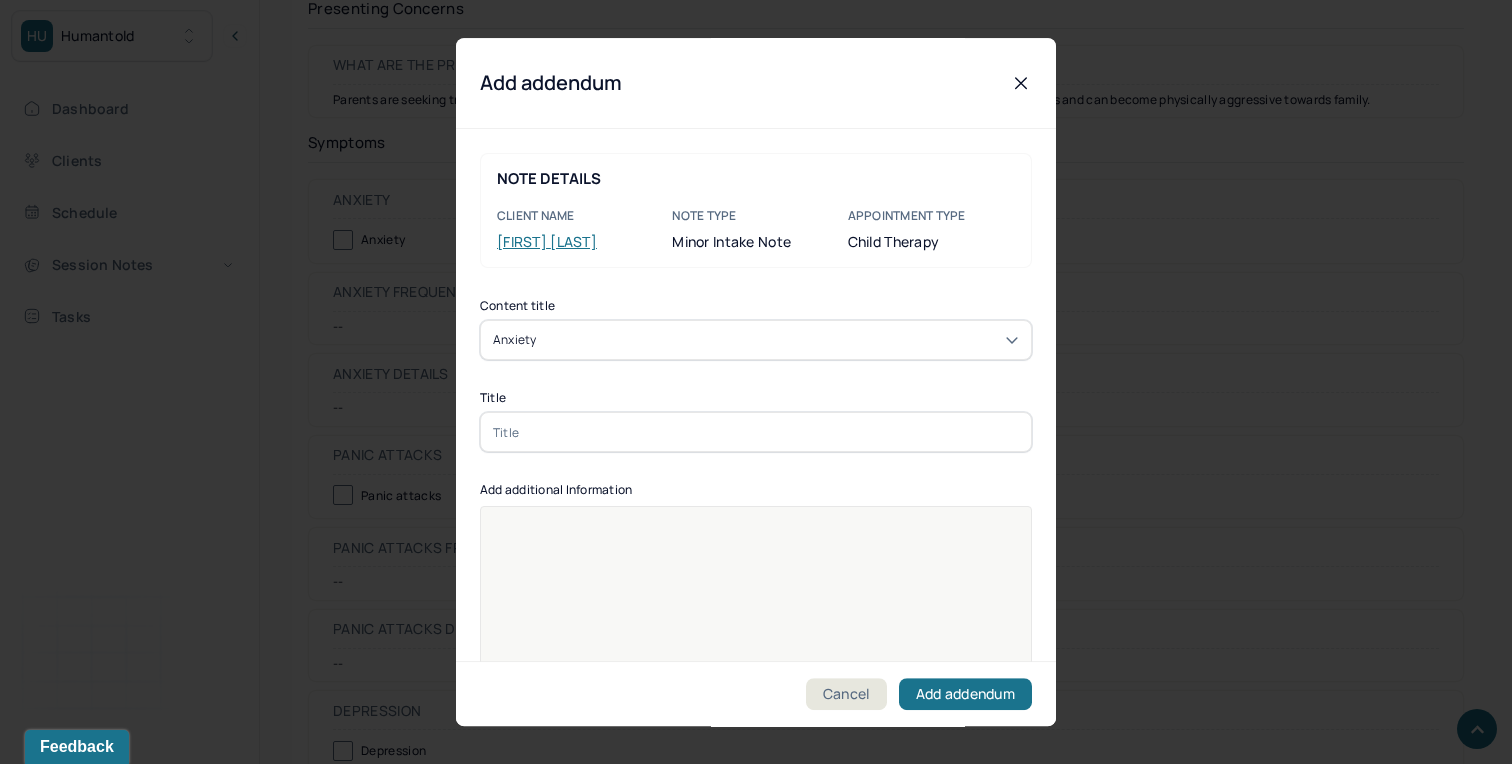 click at bounding box center (756, 432) 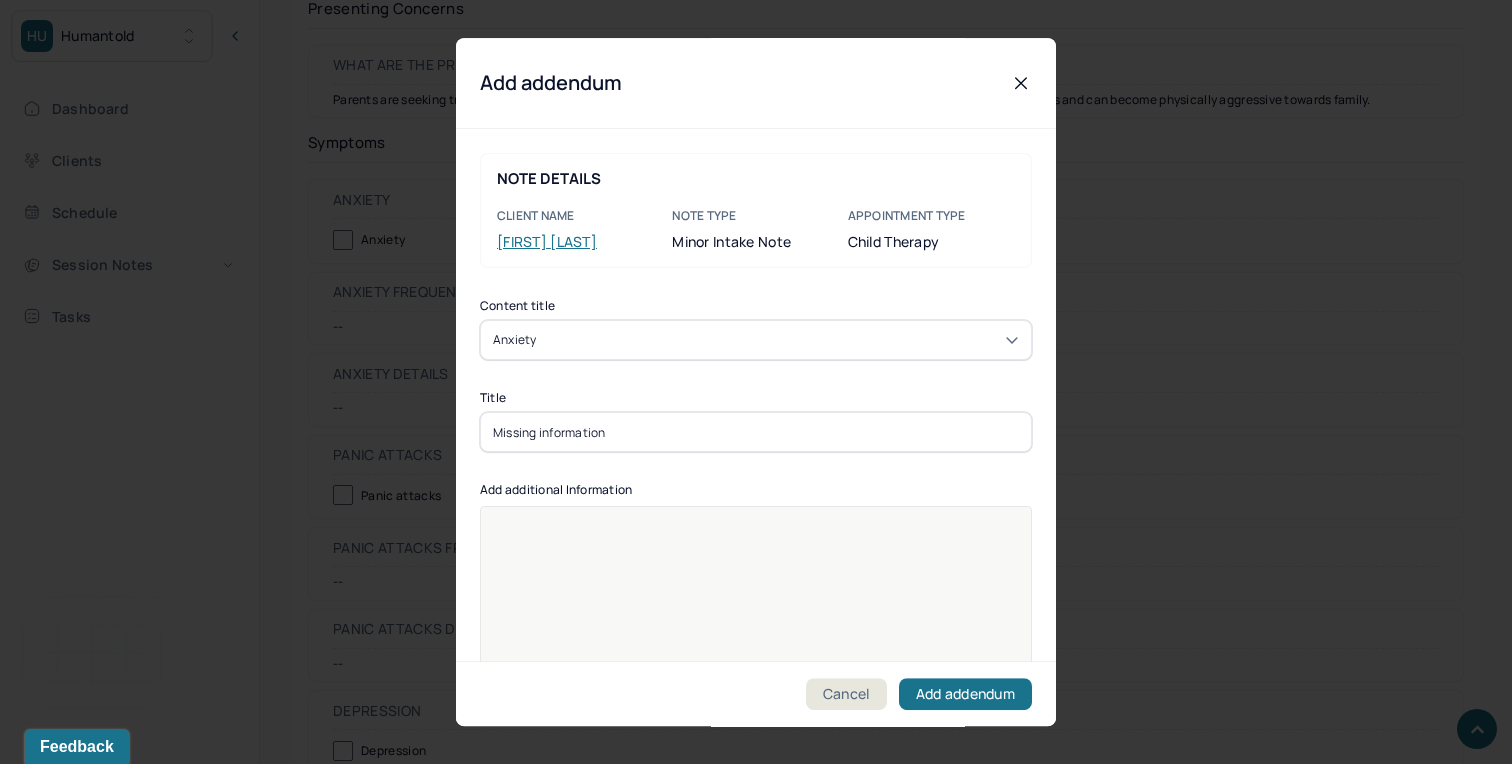 type on "Missing information" 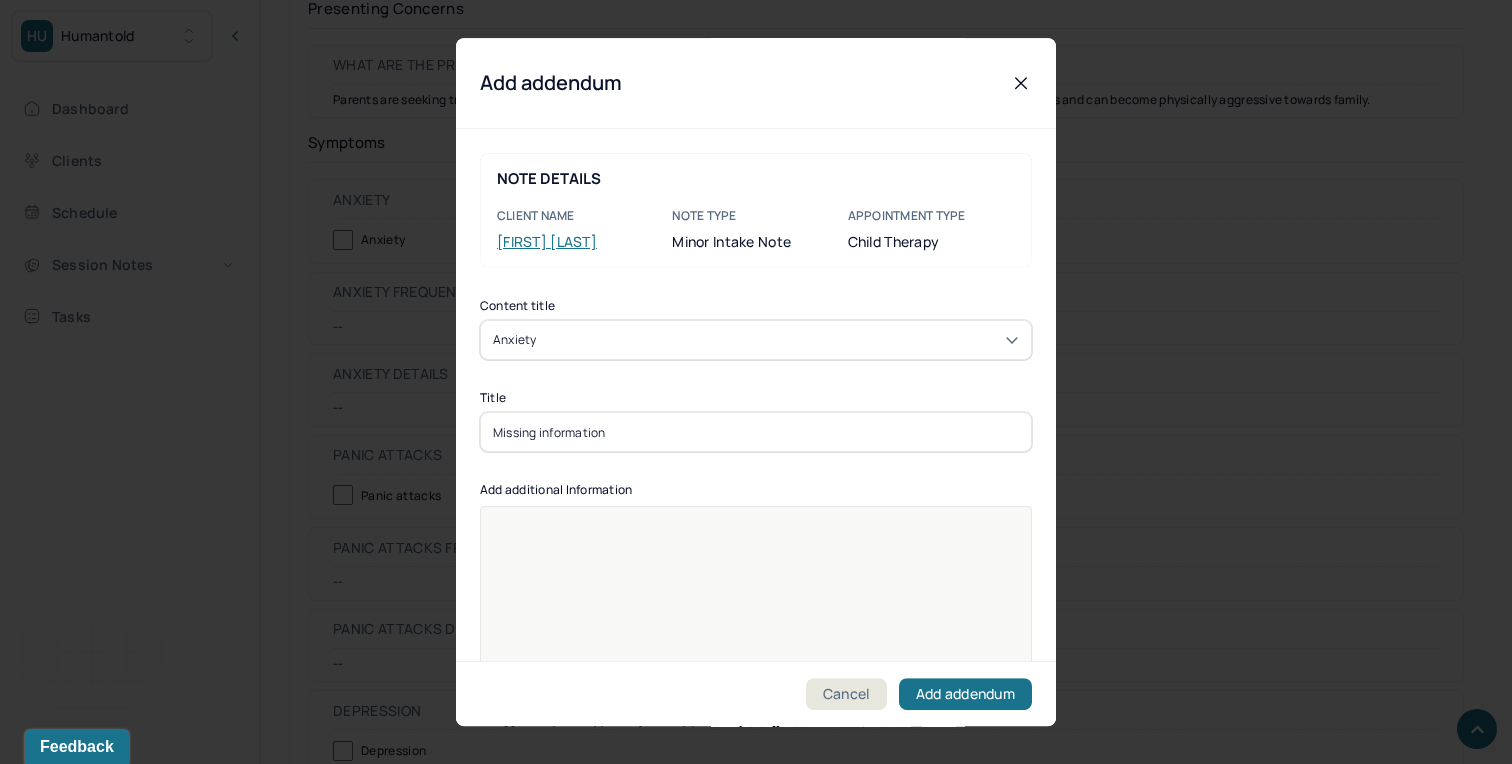 type 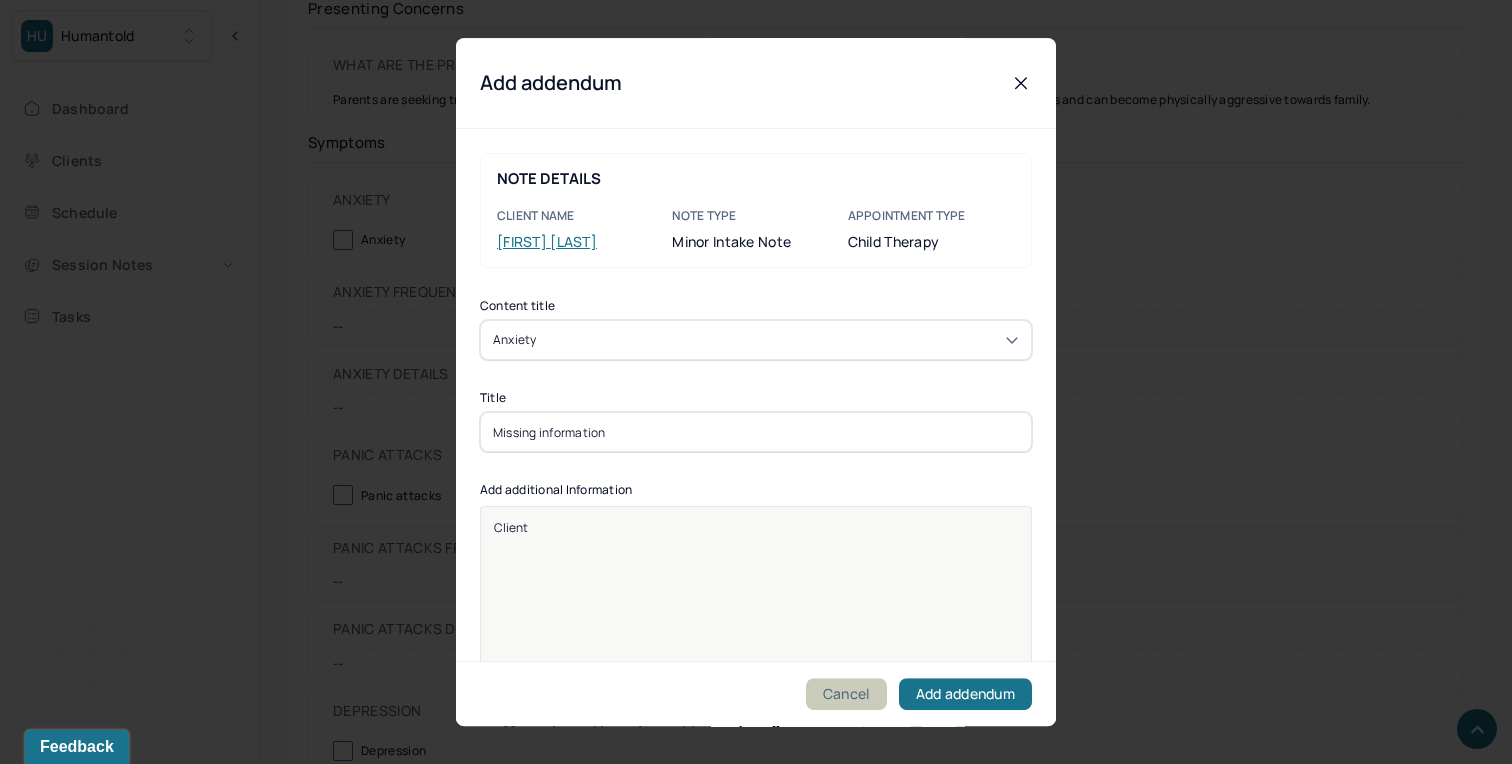 click on "Cancel" at bounding box center (846, 694) 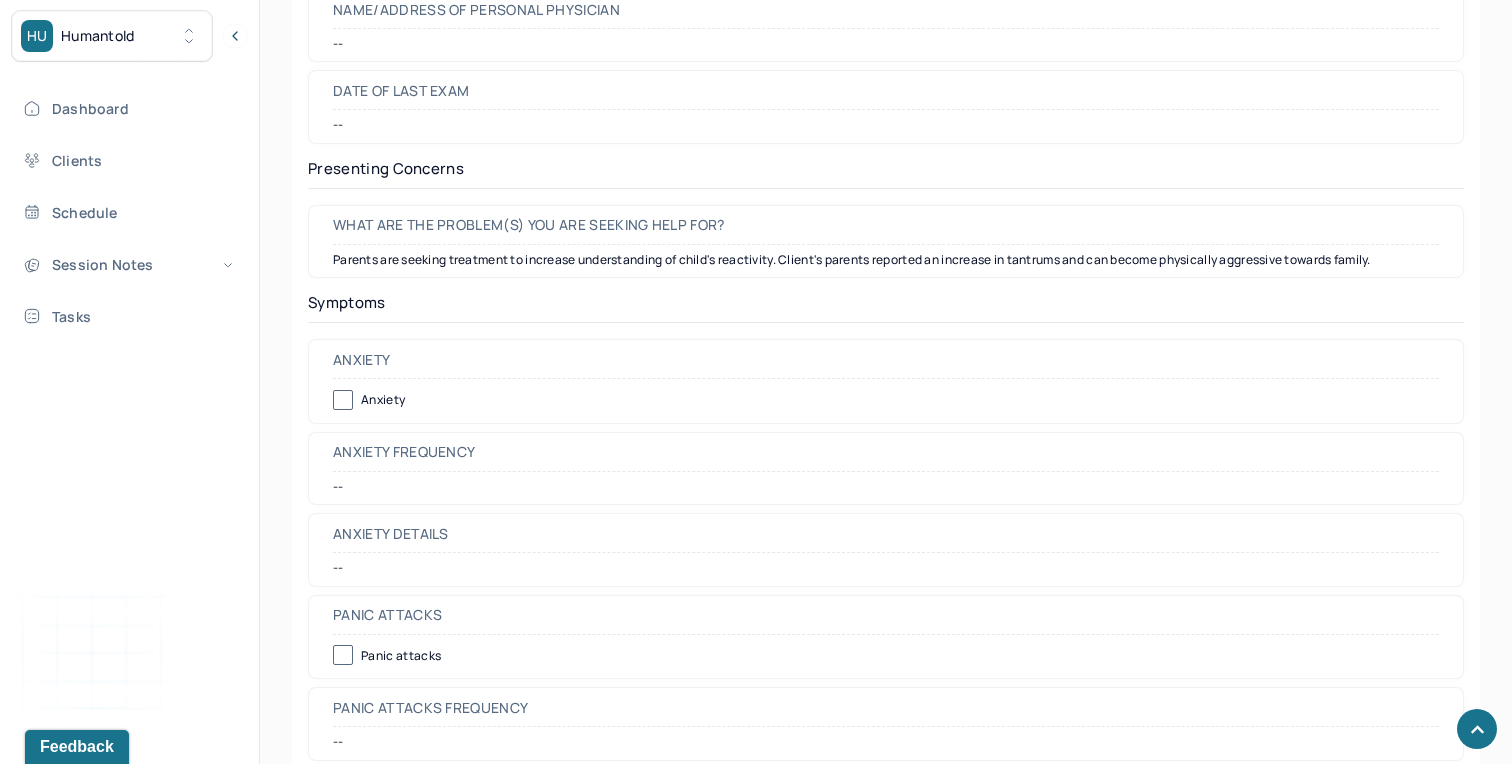 scroll, scrollTop: 3017, scrollLeft: 0, axis: vertical 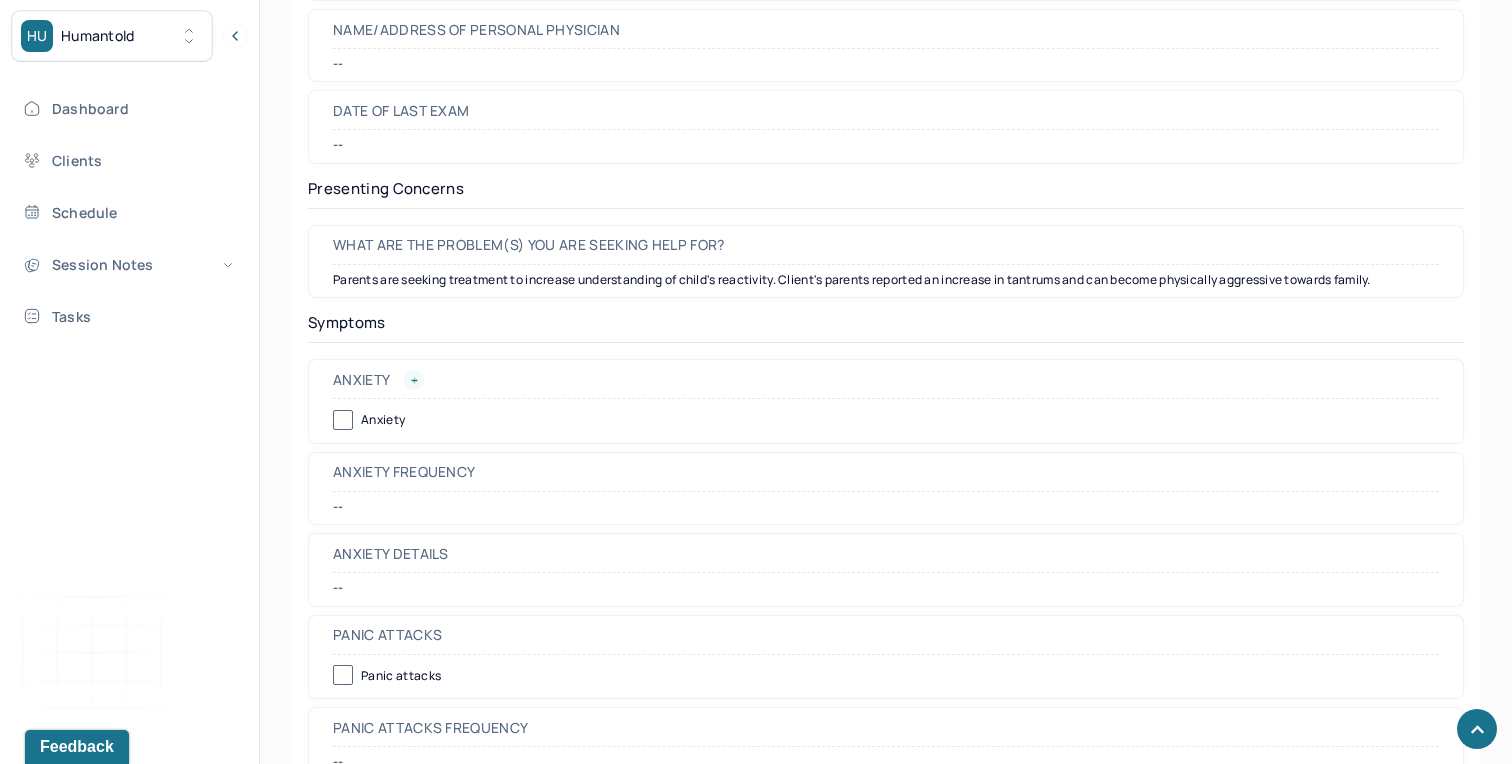 click 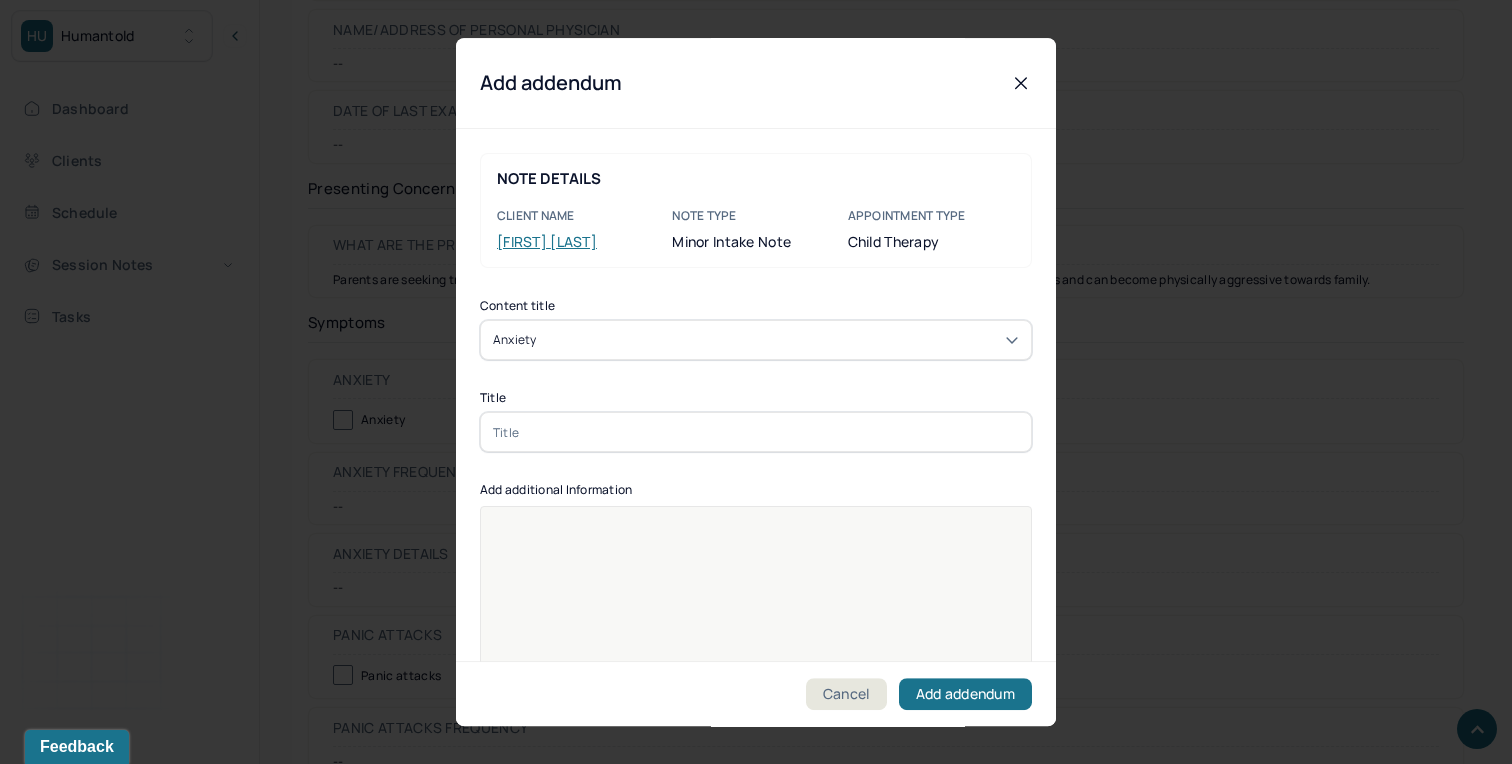 click at bounding box center (756, 432) 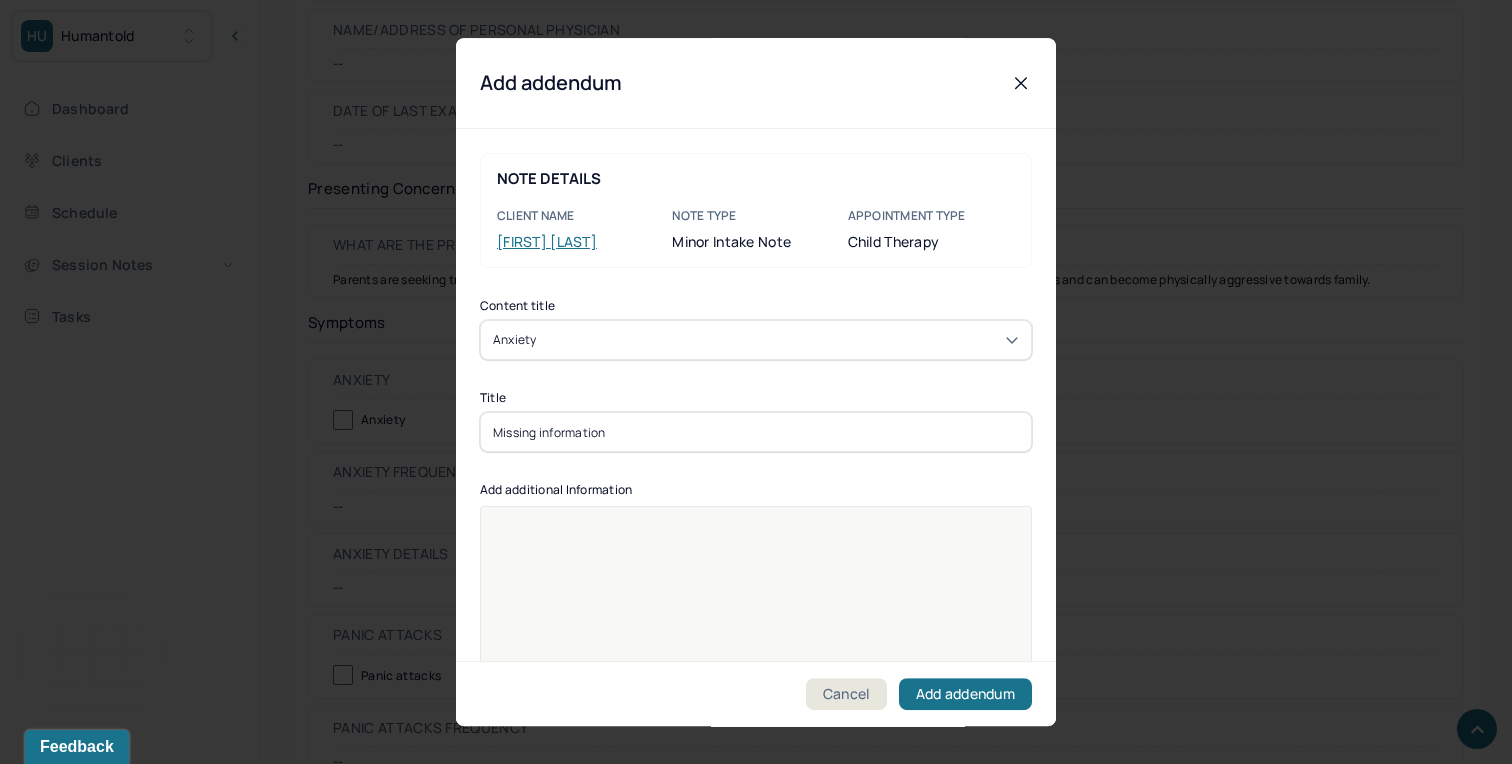 type on "Missing information" 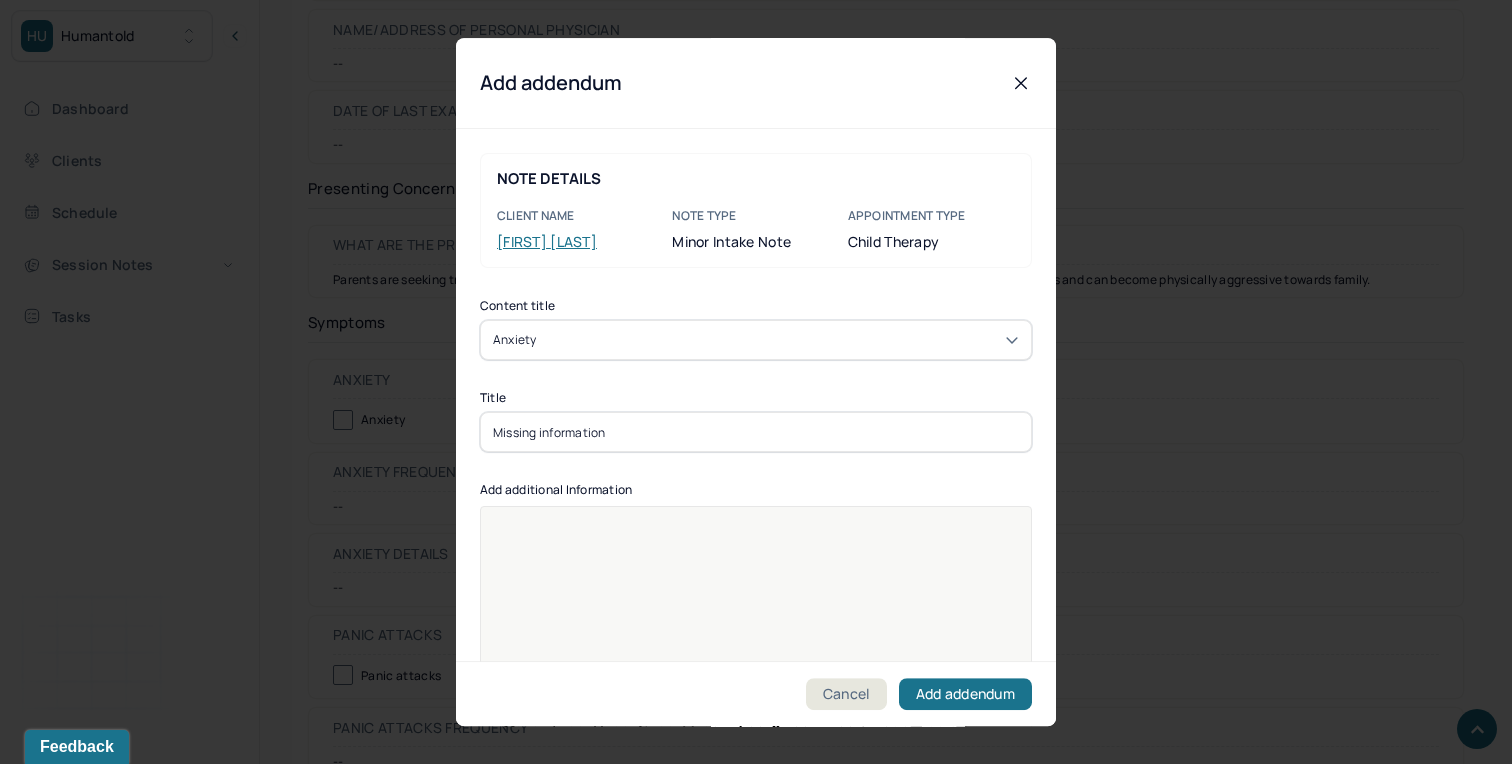 type 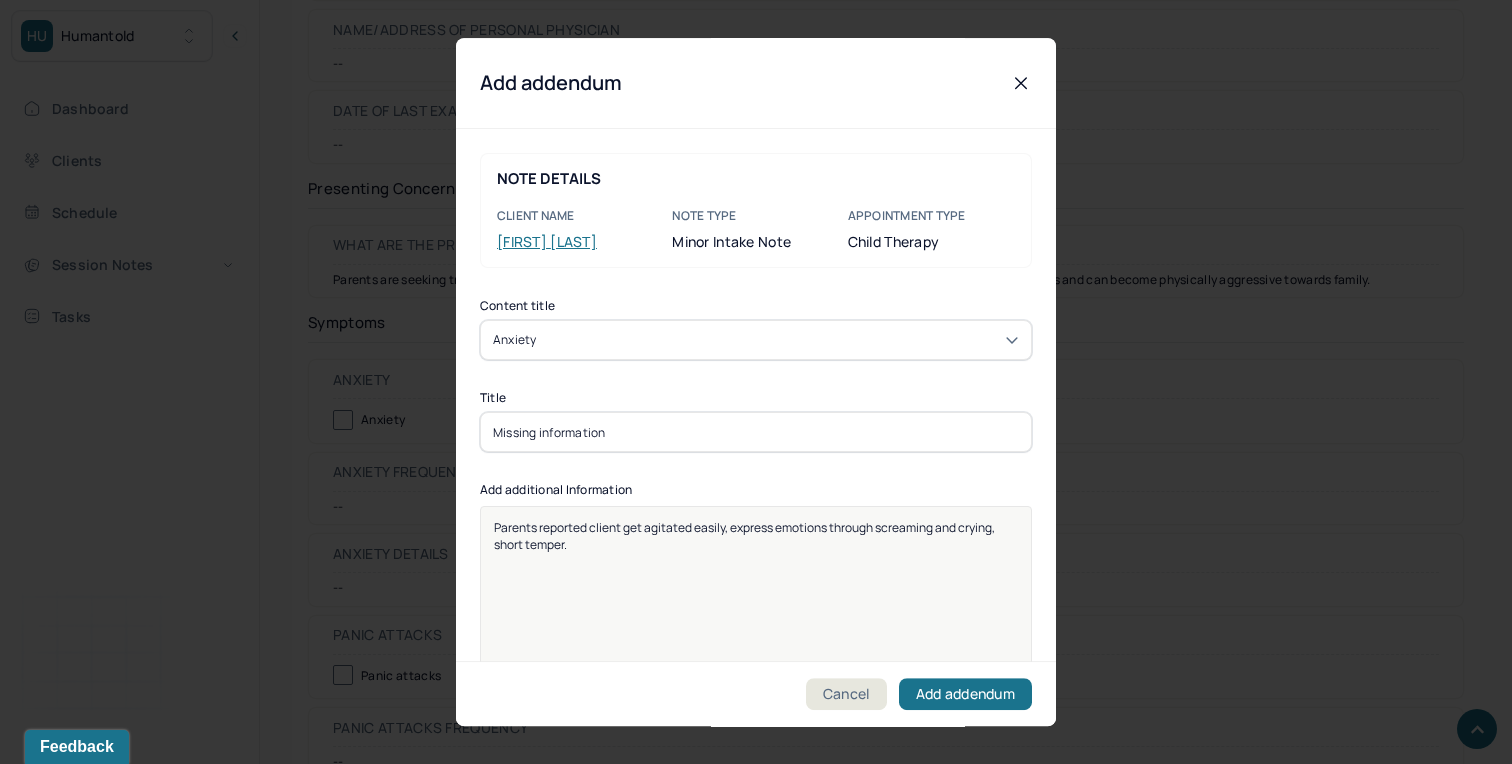 click on "Parents reported client get agitated easily, express emotions through screaming and crying, short temper." at bounding box center [756, 619] 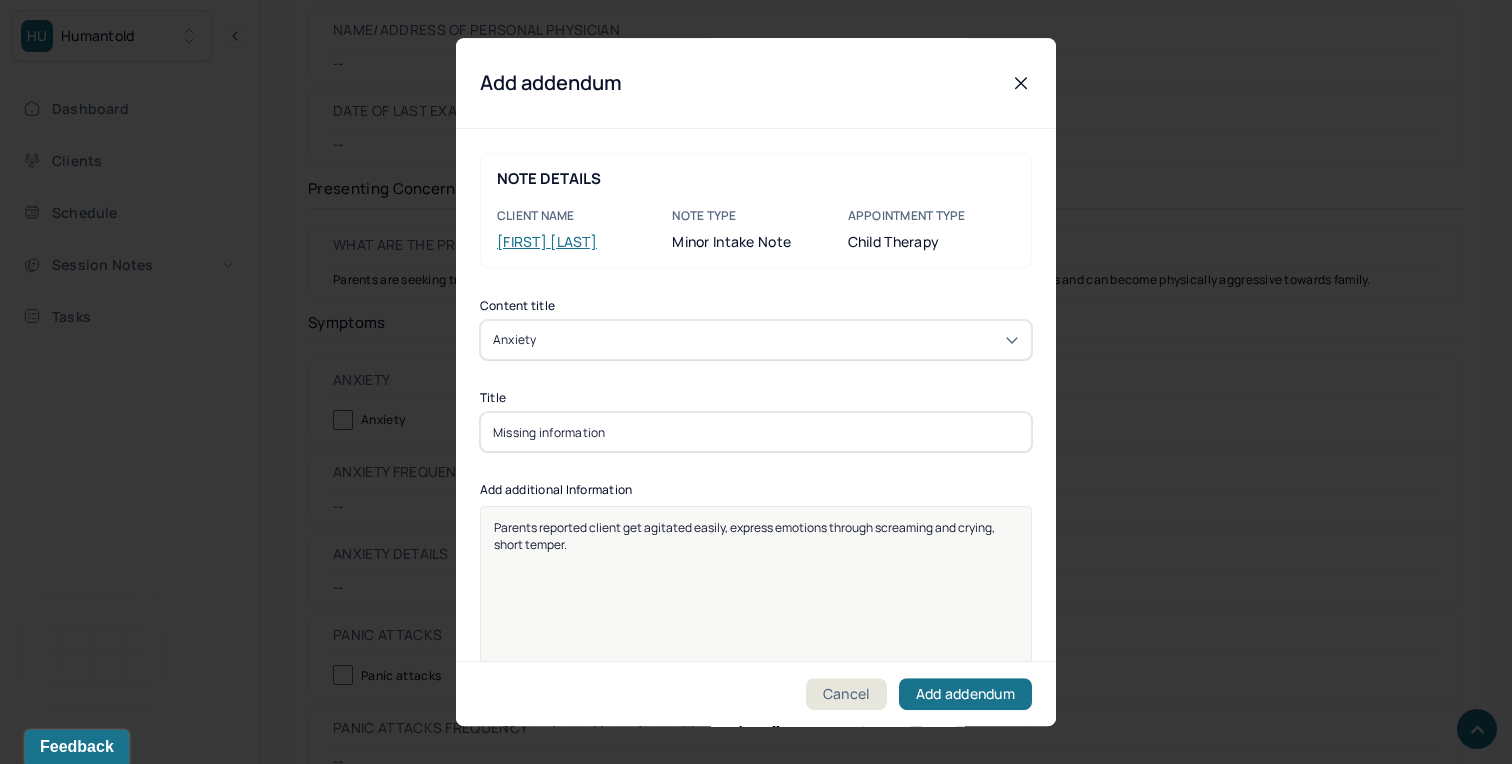 click on "Parents reported client get agitated easily, express emotions through screaming and crying, short temper." at bounding box center [745, 536] 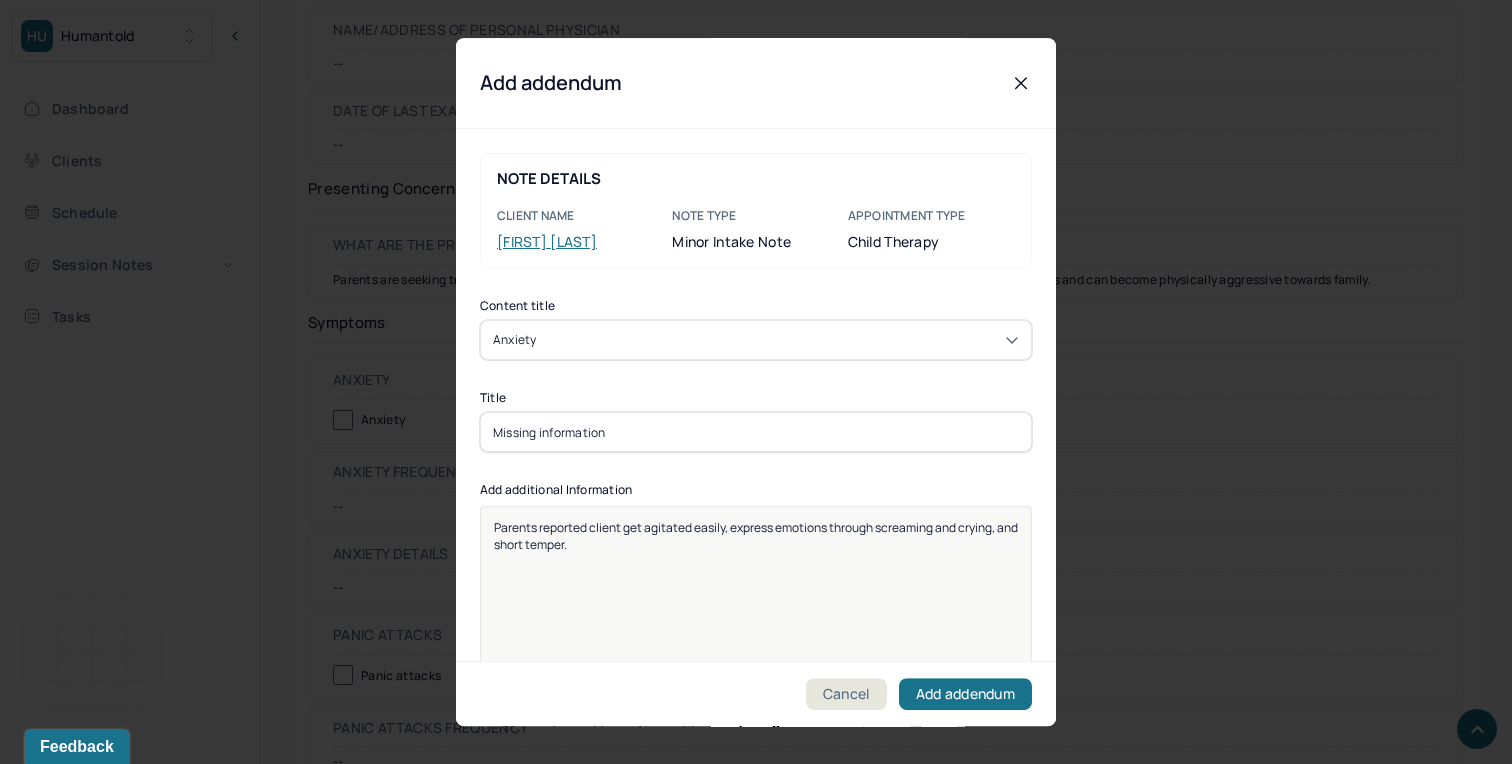 click on "Parents reported client get agitated easily, express emotions through screaming and crying, and short temper." at bounding box center [756, 536] 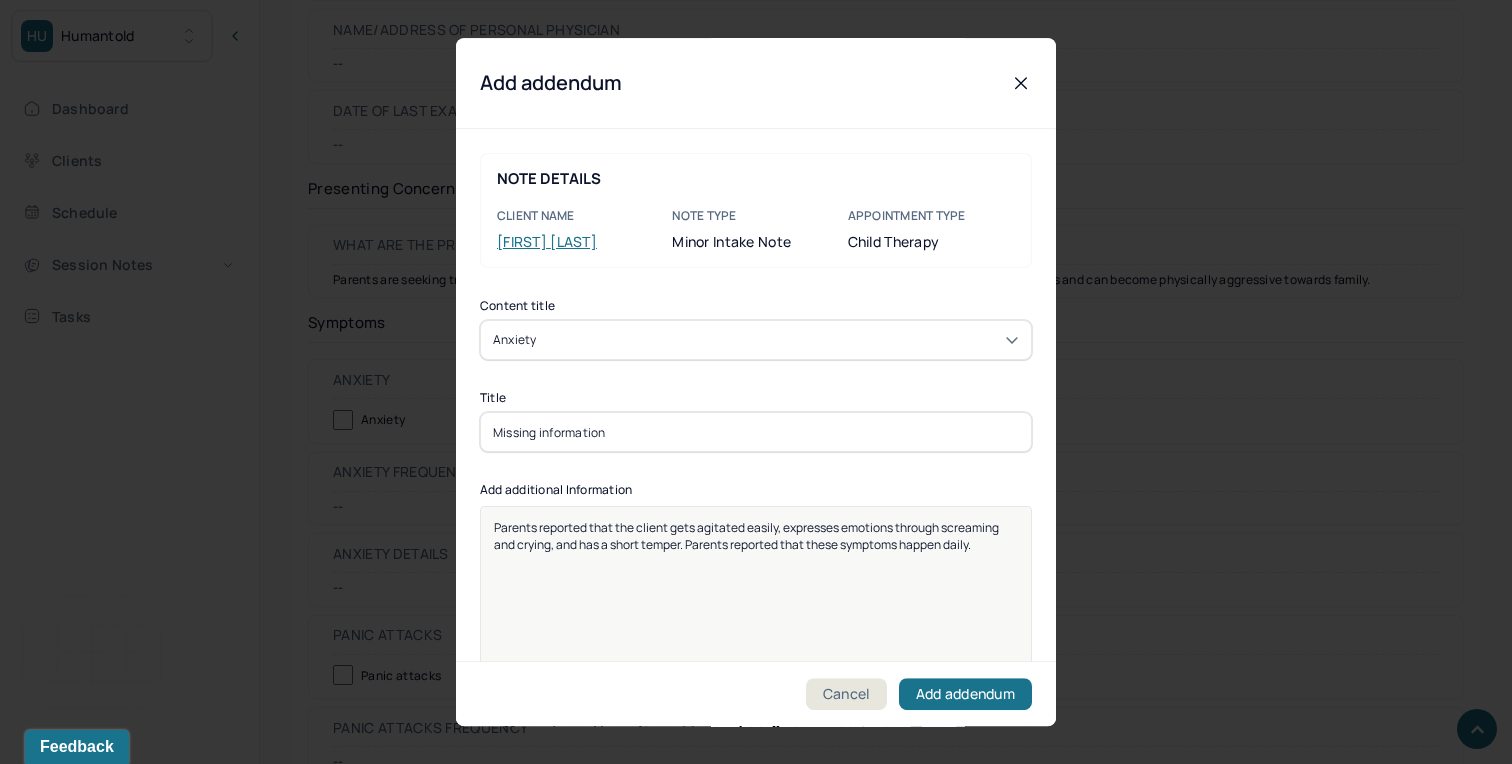 click on "Parents reported that the client gets agitated easily, expresses emotions through screaming and crying, and has a short temper. Parents reported that these symptoms happen daily." at bounding box center [756, 619] 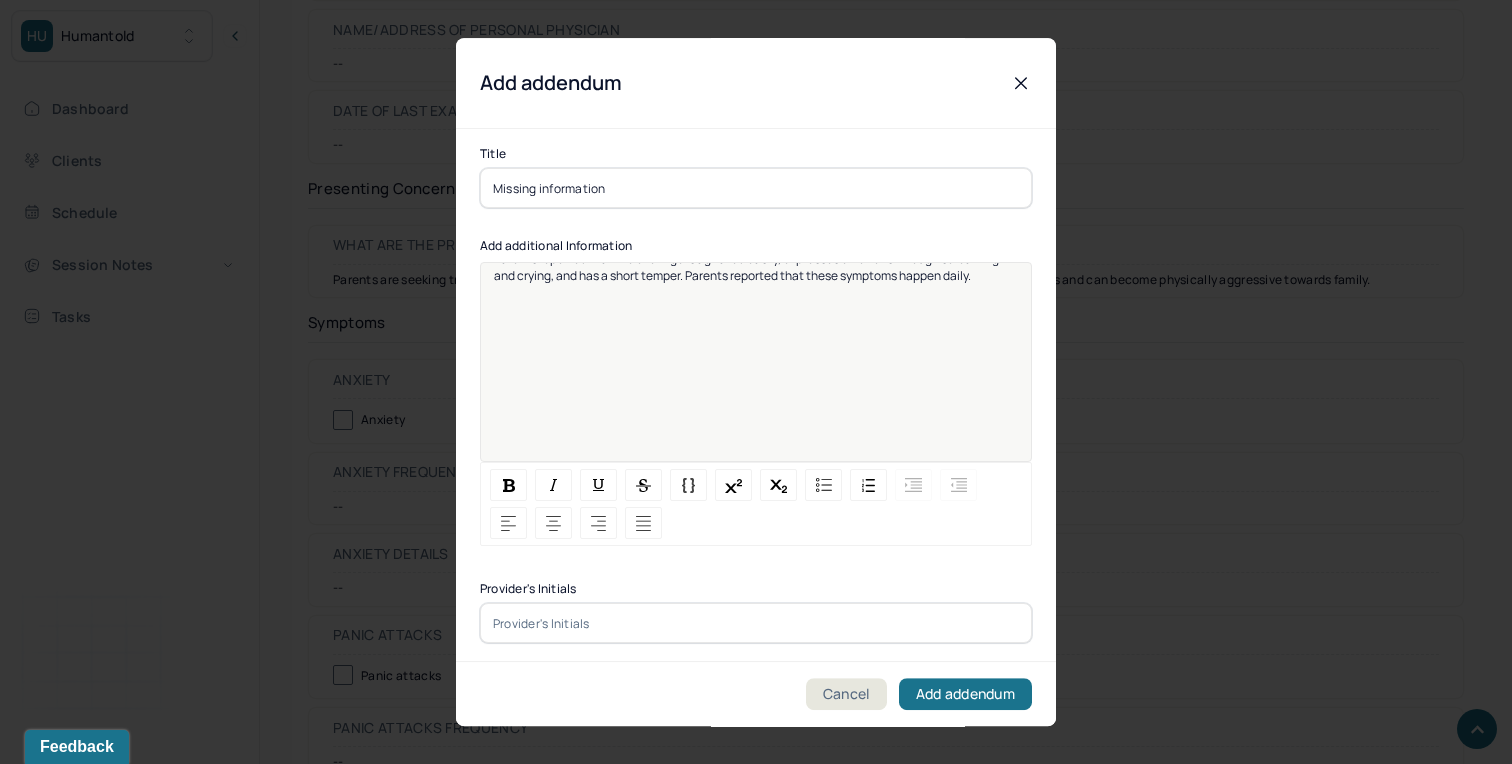 scroll, scrollTop: 249, scrollLeft: 0, axis: vertical 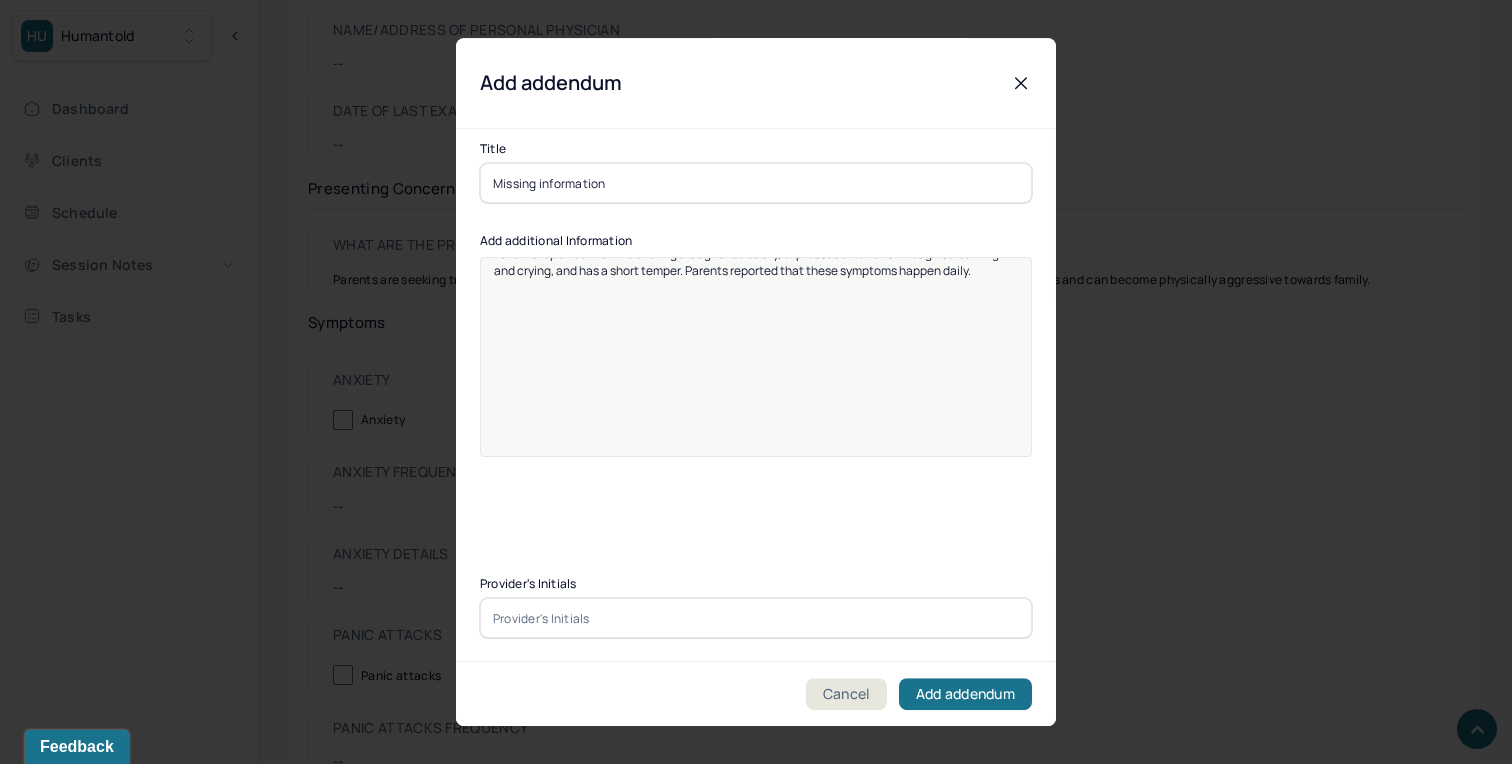 click at bounding box center (756, 618) 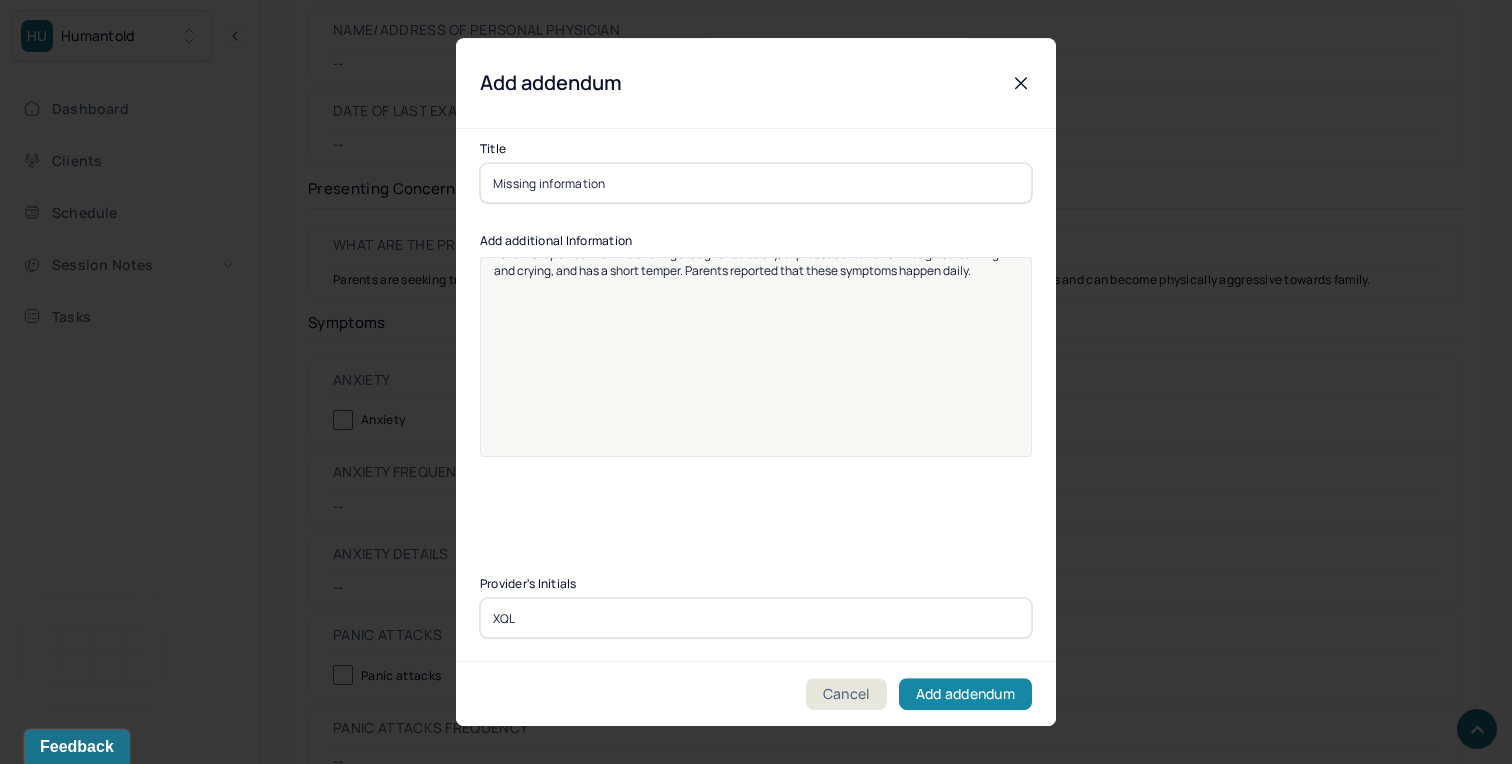 type on "XQL" 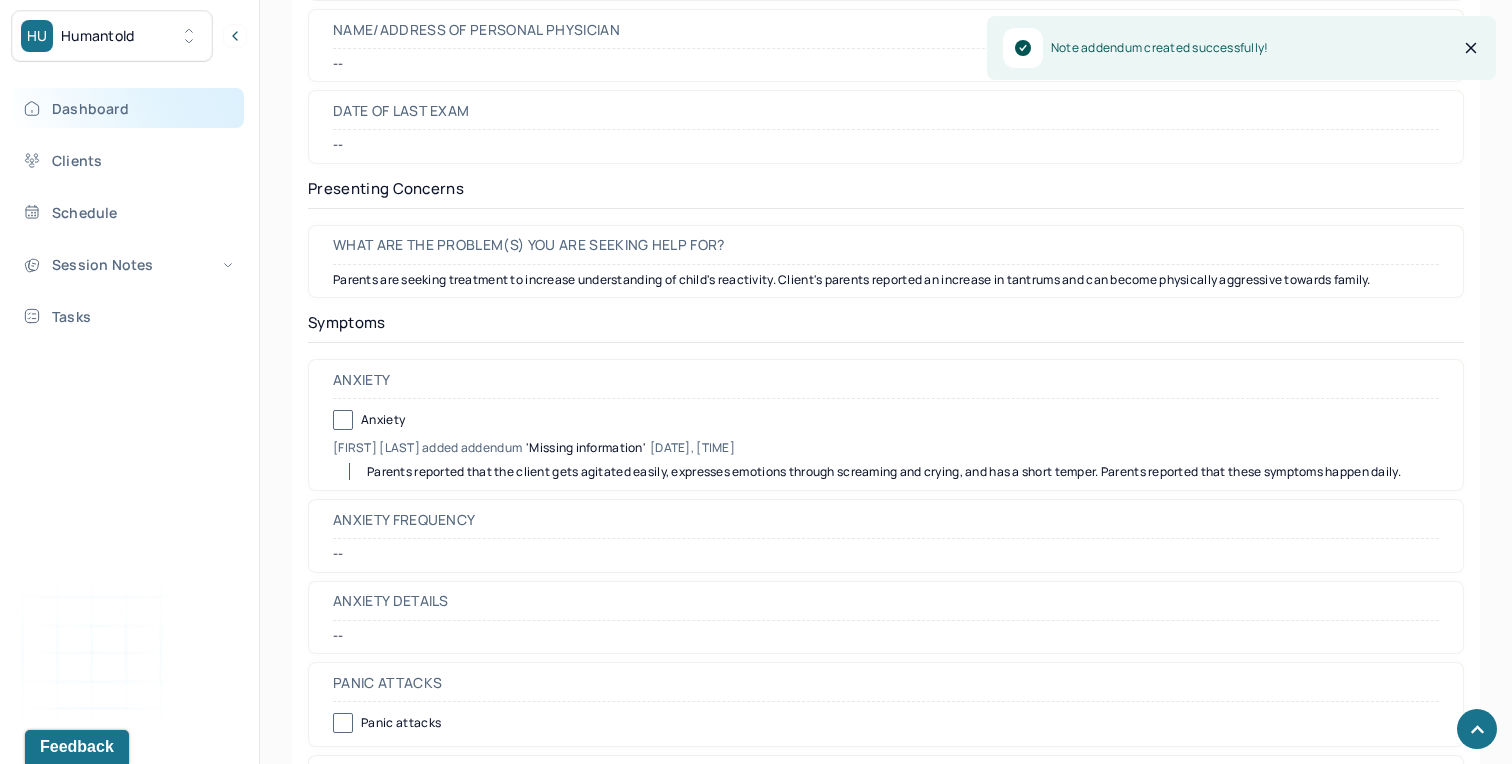 click on "Dashboard" at bounding box center (128, 108) 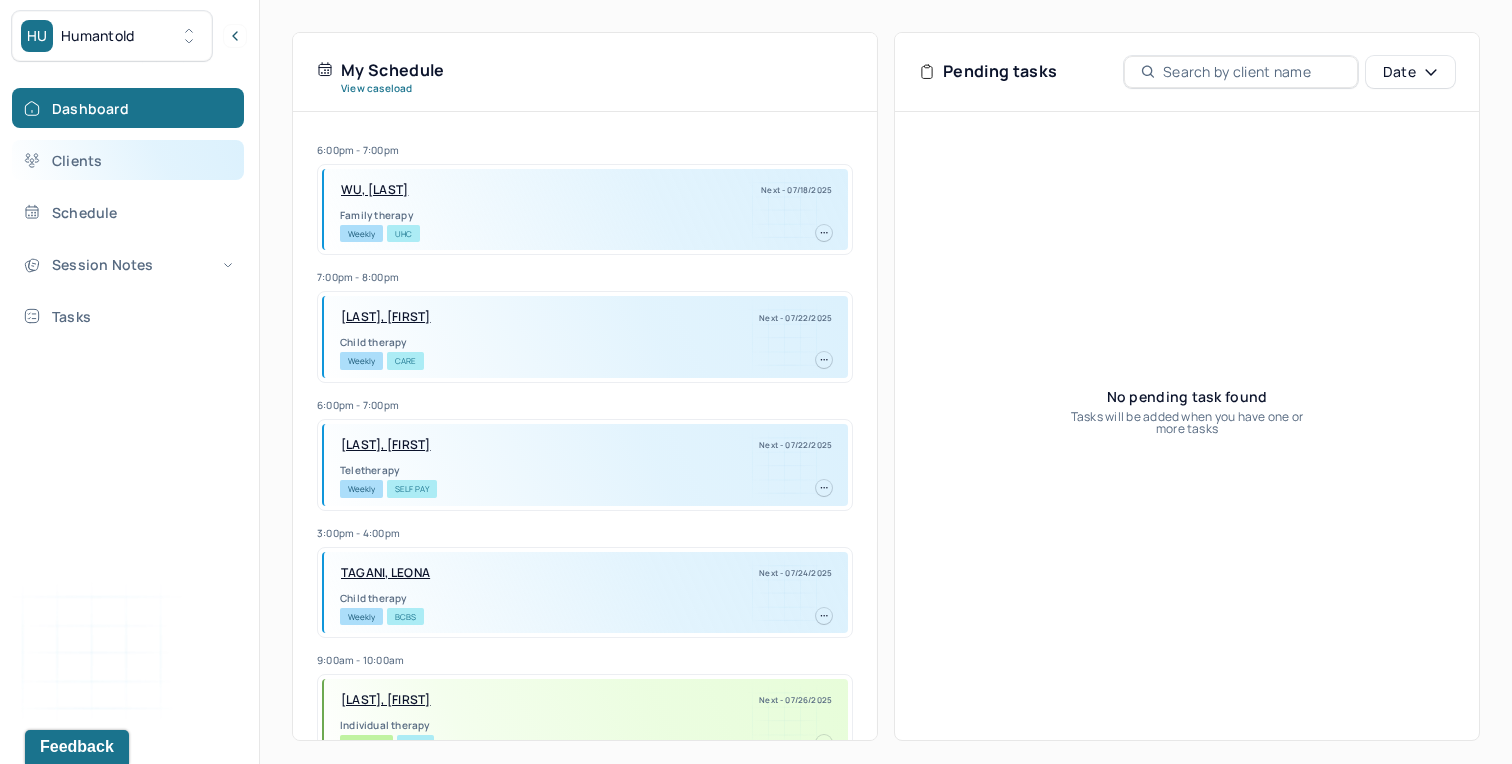 click on "Clients" at bounding box center (128, 160) 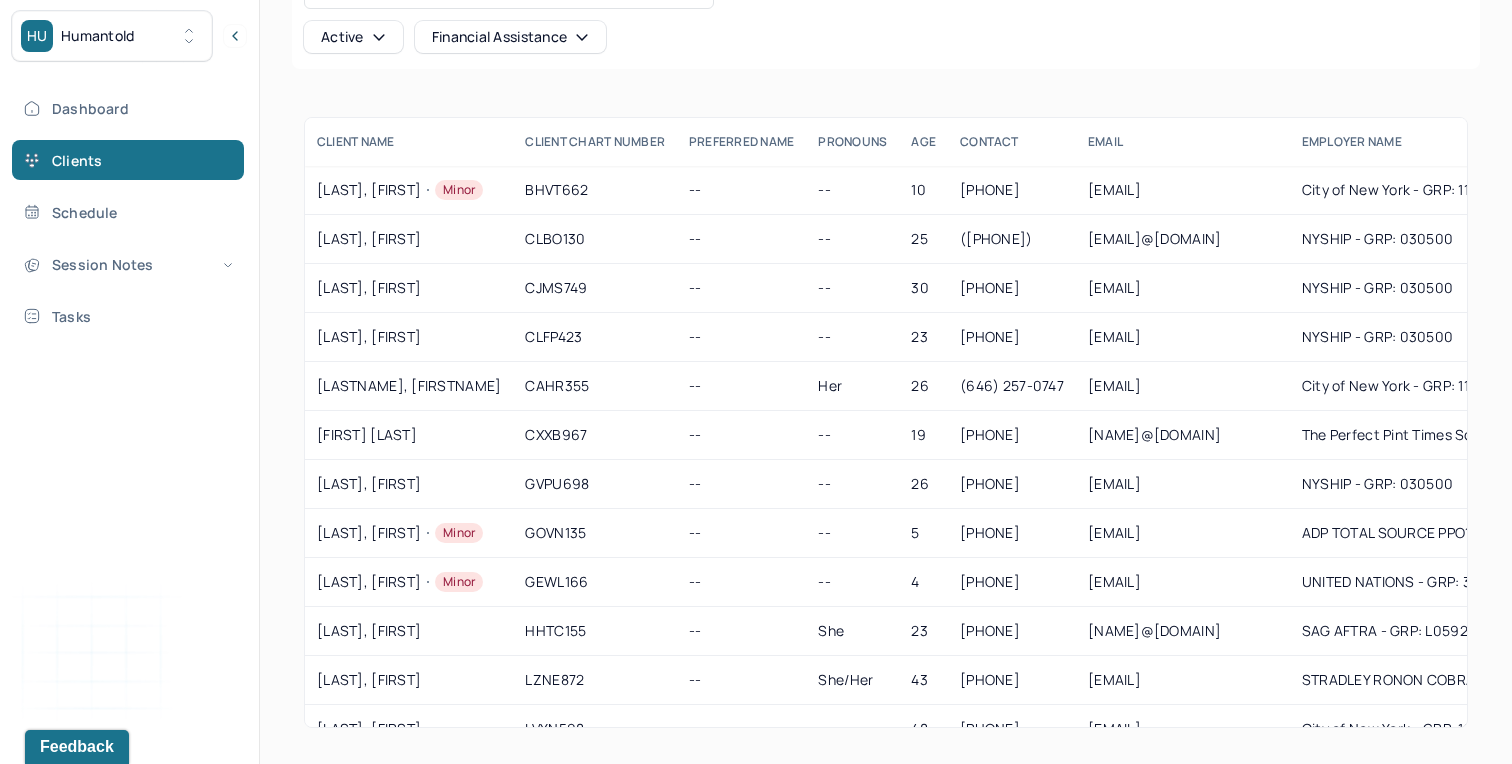 scroll, scrollTop: 191, scrollLeft: 0, axis: vertical 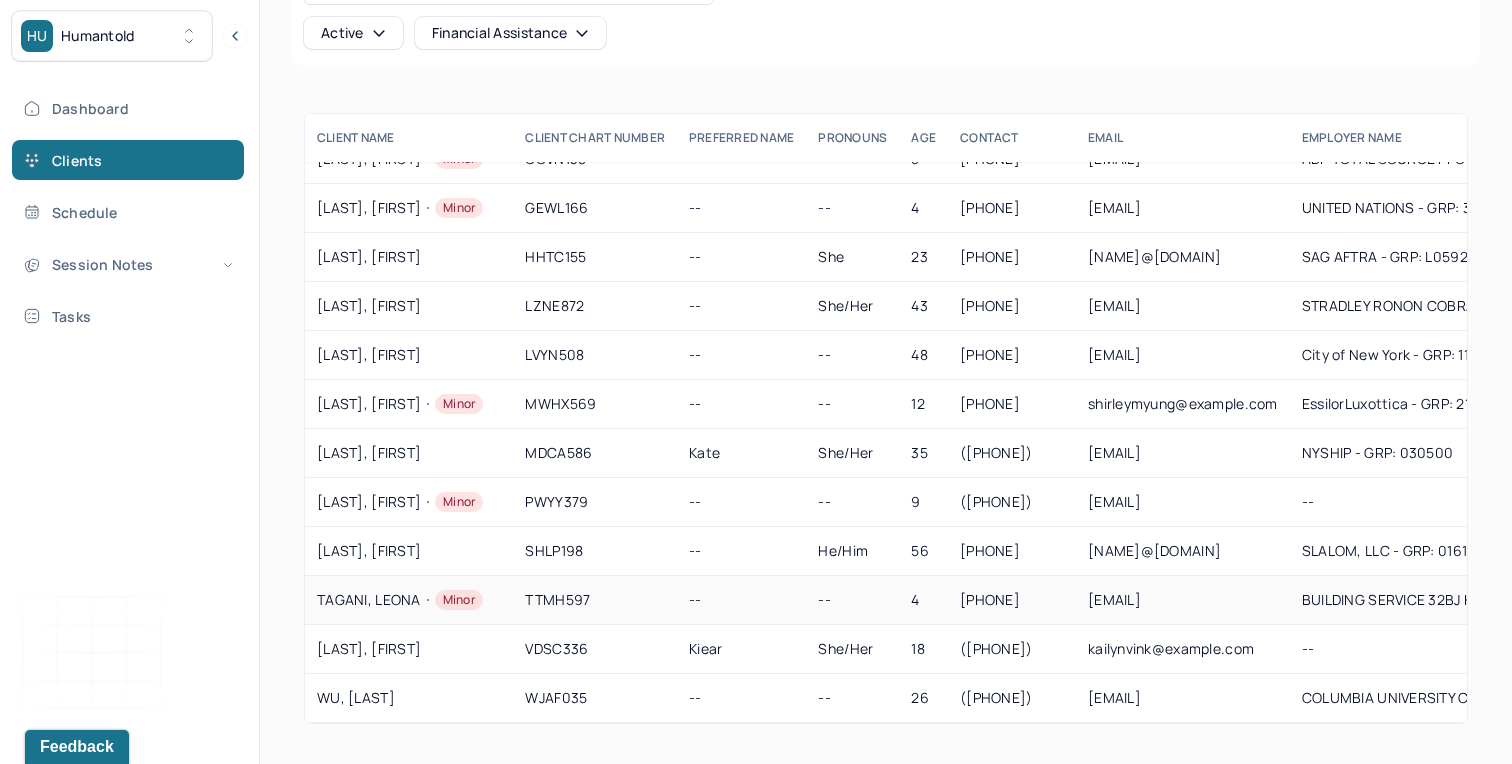 click on "--" at bounding box center [695, 599] 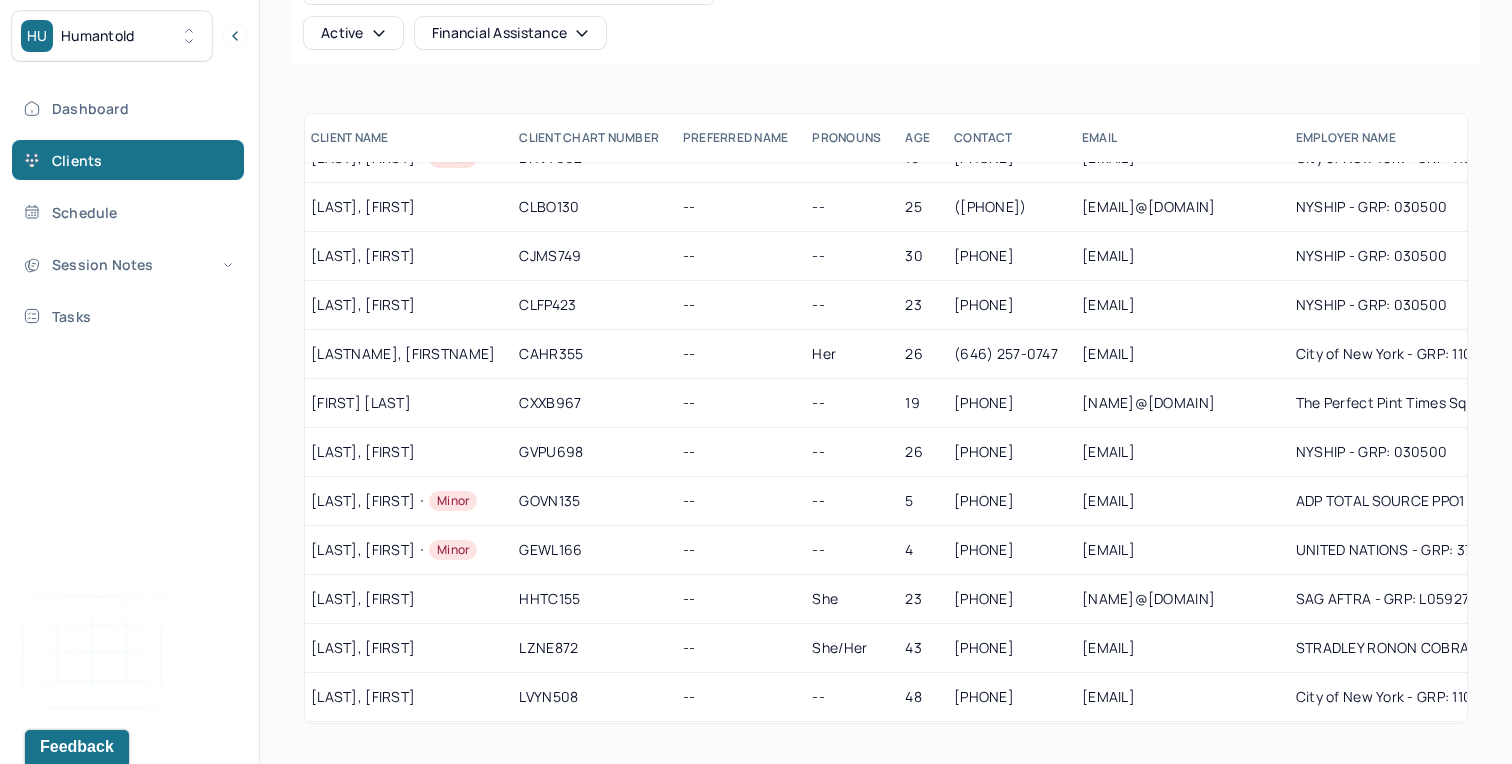 scroll, scrollTop: 0, scrollLeft: 6, axis: horizontal 